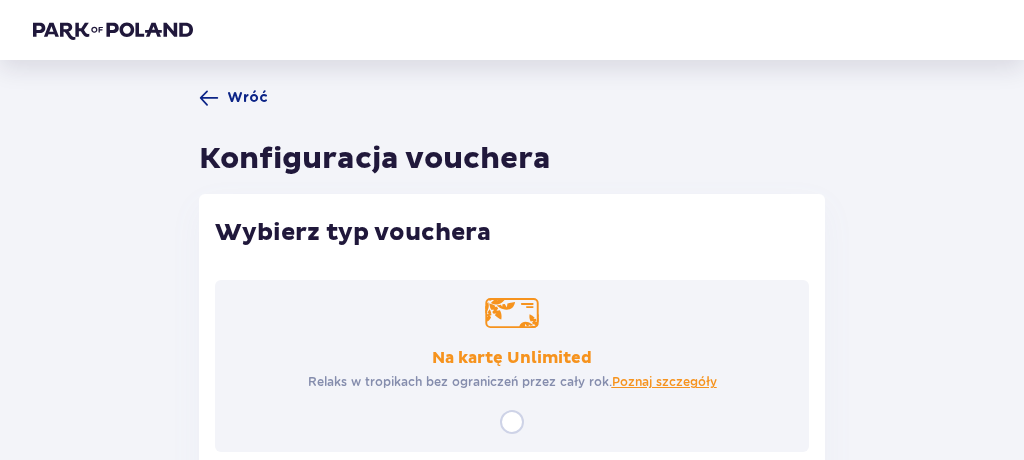 scroll, scrollTop: 0, scrollLeft: 0, axis: both 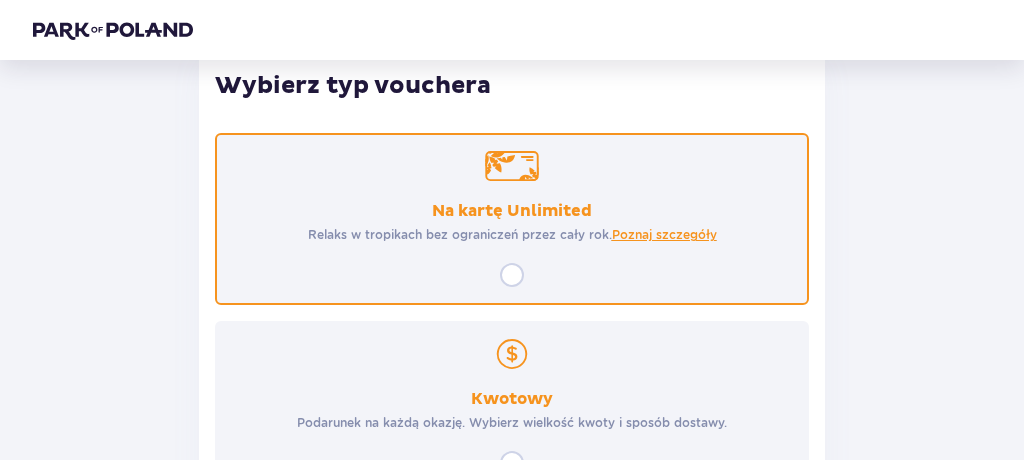 click on "Poznaj szczegóły" at bounding box center (664, 235) 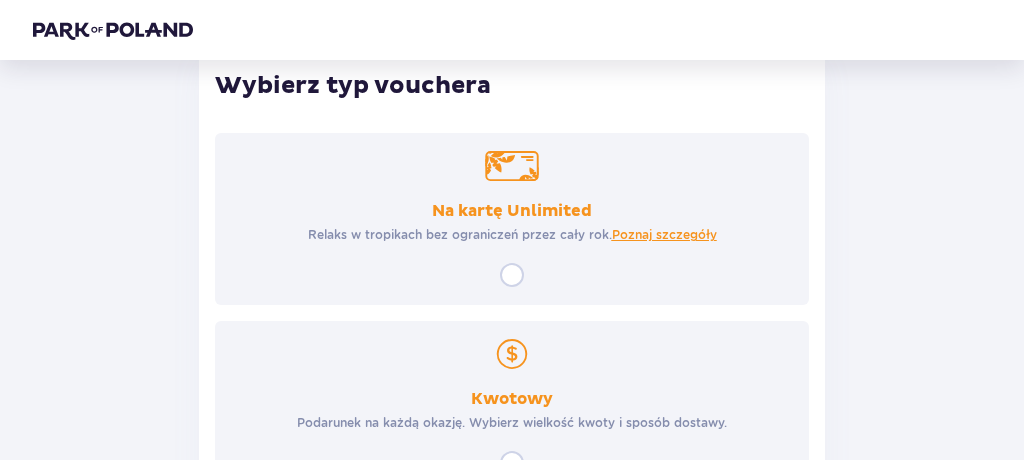 scroll, scrollTop: 228, scrollLeft: 0, axis: vertical 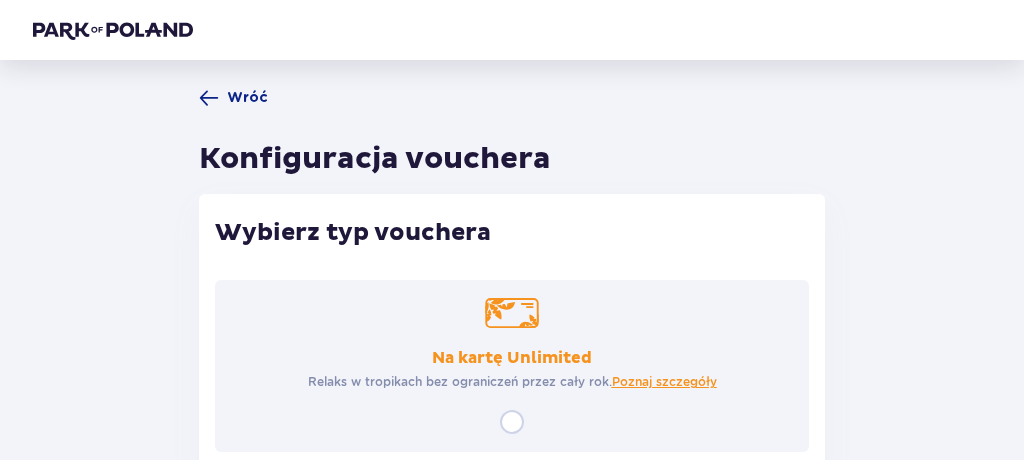 click on "Wróć Konfiguracja vouchera Wybierz typ vouchera Na kartę Unlimited Relaks w tropikach bez ograniczeń przez cały rok.  Poznaj szczegóły Kwotowy Podarunek na każdą okazję. Wybierz wielkość kwoty i sposób dostawy." at bounding box center (512, 376) 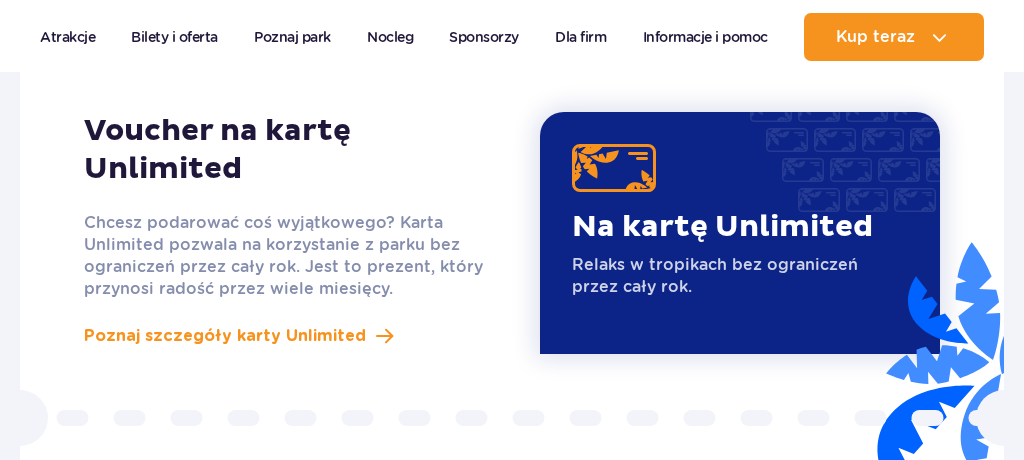 scroll, scrollTop: 1760, scrollLeft: 0, axis: vertical 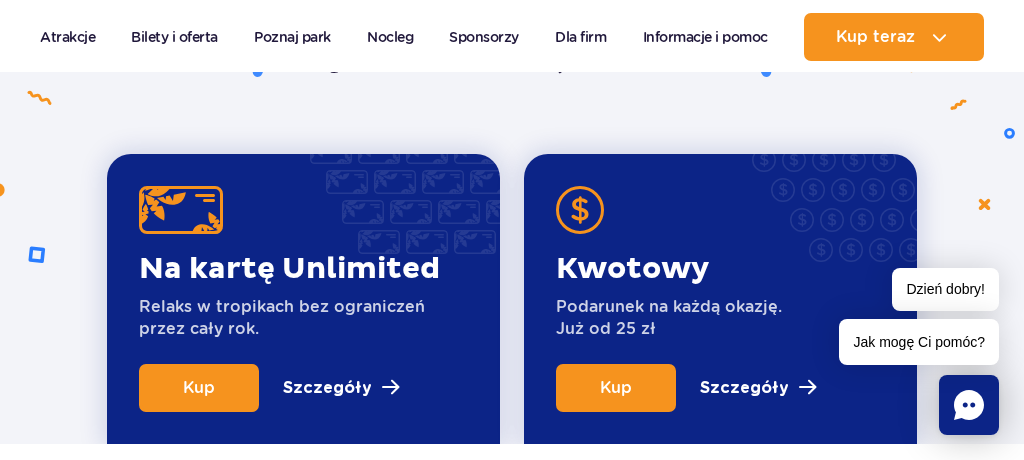 click on "Szczegóły" at bounding box center (327, 388) 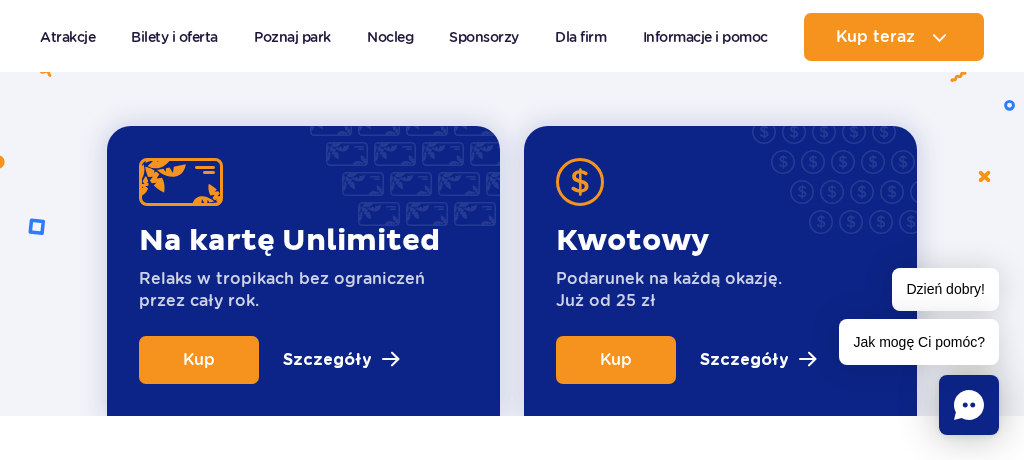 scroll, scrollTop: 808, scrollLeft: 0, axis: vertical 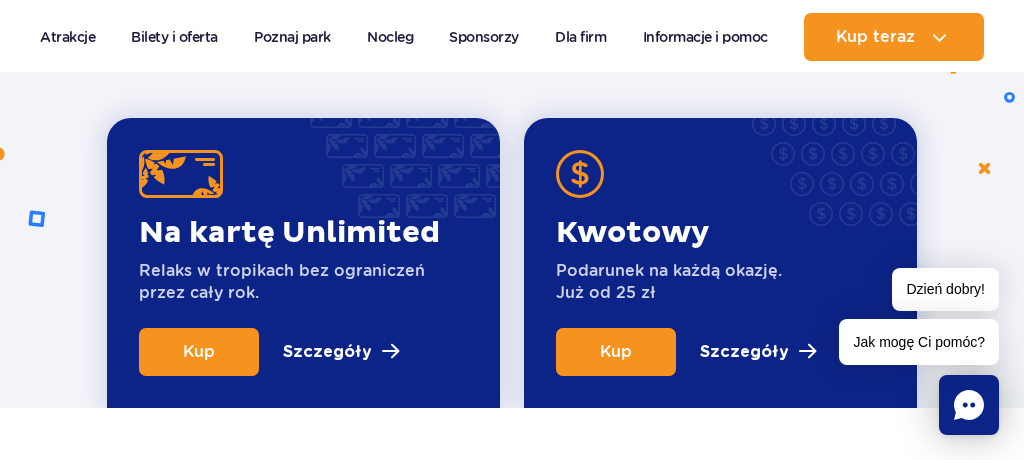 click on "Kup" at bounding box center [199, 351] 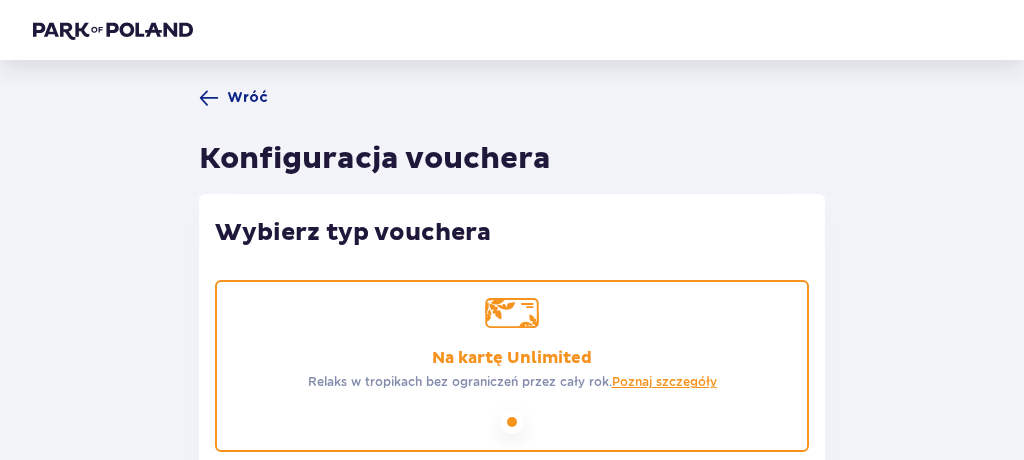 scroll, scrollTop: 216, scrollLeft: 0, axis: vertical 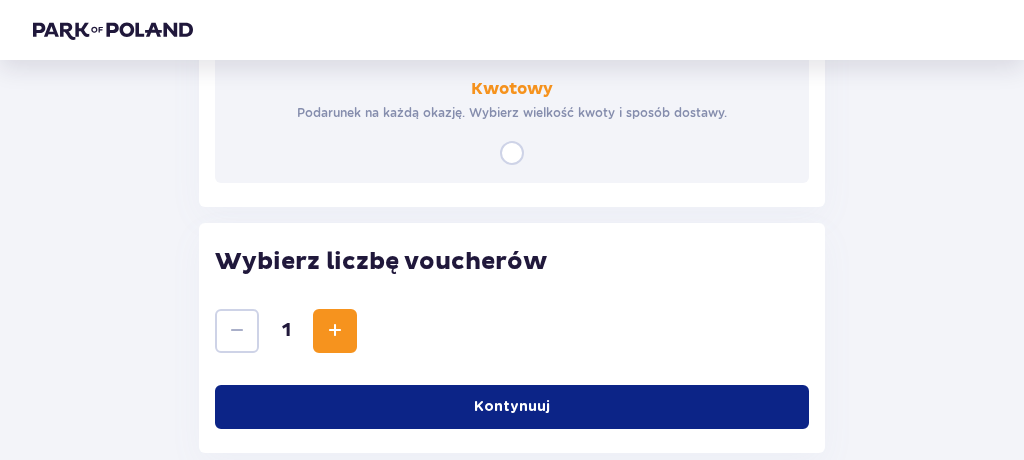 click on "Kontynuuj" at bounding box center [512, 407] 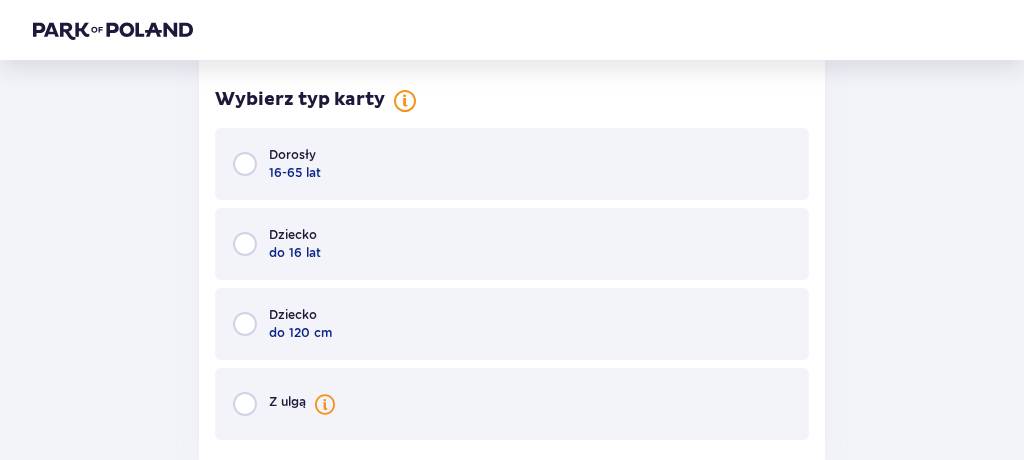 scroll, scrollTop: 923, scrollLeft: 0, axis: vertical 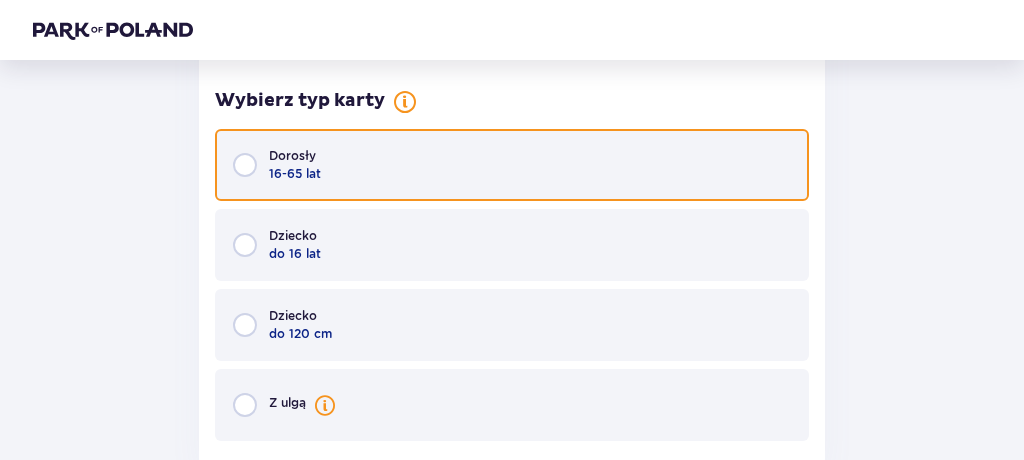 click at bounding box center (245, 165) 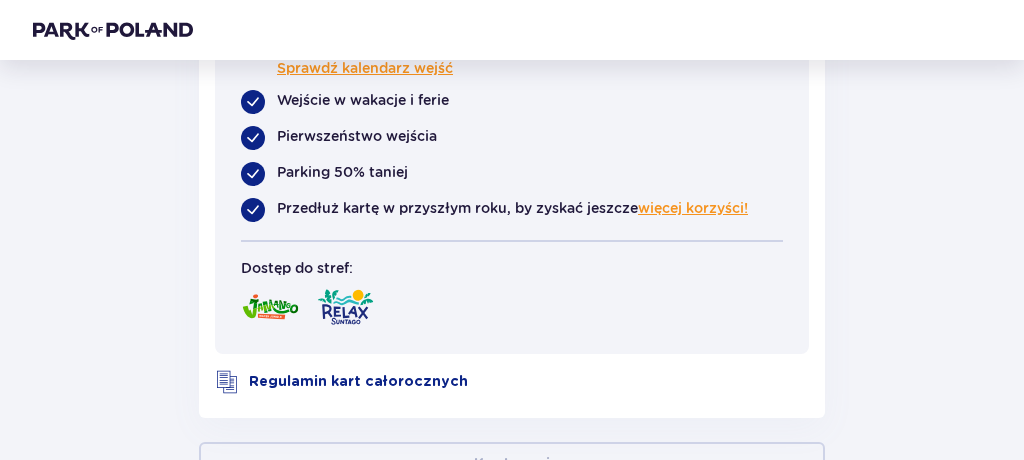 scroll, scrollTop: 2324, scrollLeft: 0, axis: vertical 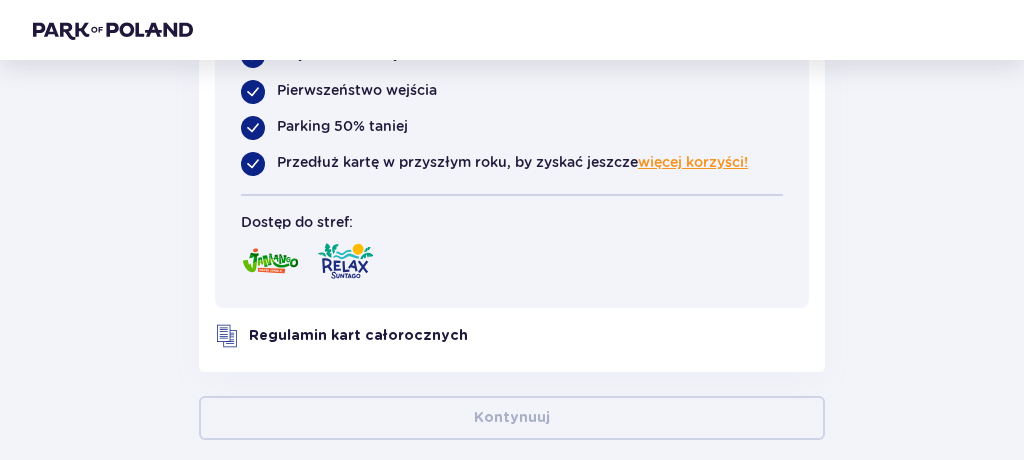 click on "Regulamin kart całorocznych" at bounding box center (358, 336) 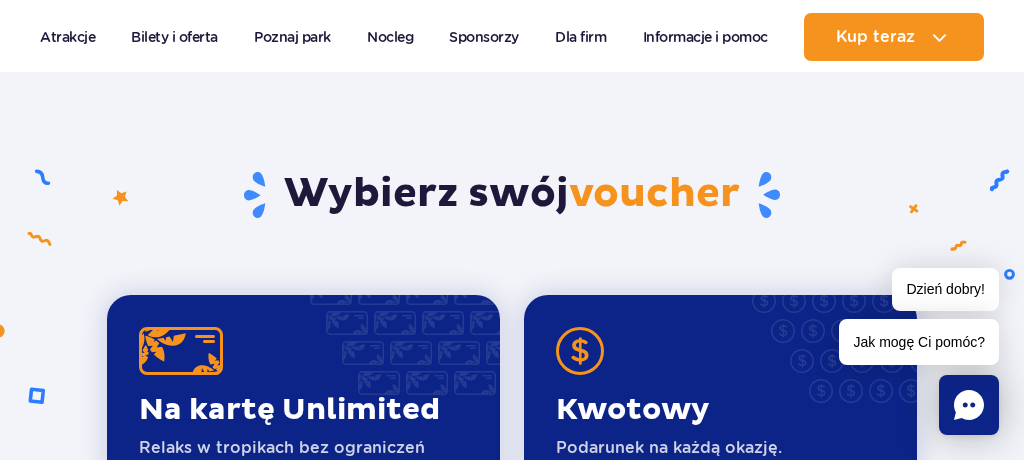 scroll, scrollTop: 631, scrollLeft: 0, axis: vertical 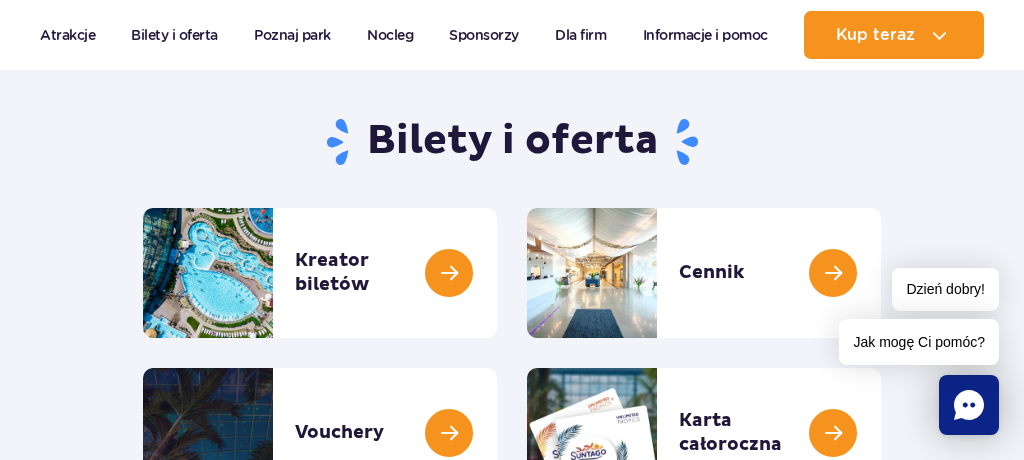 click at bounding box center (497, 273) 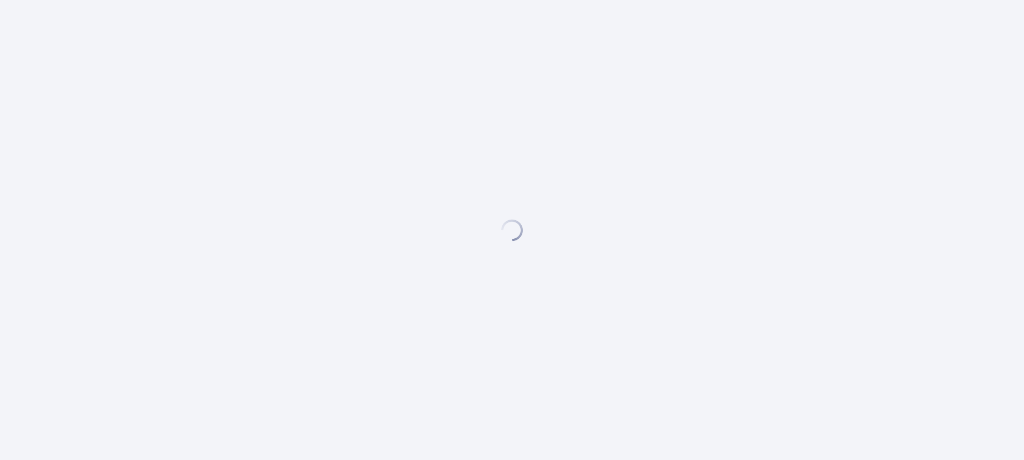 scroll, scrollTop: 0, scrollLeft: 0, axis: both 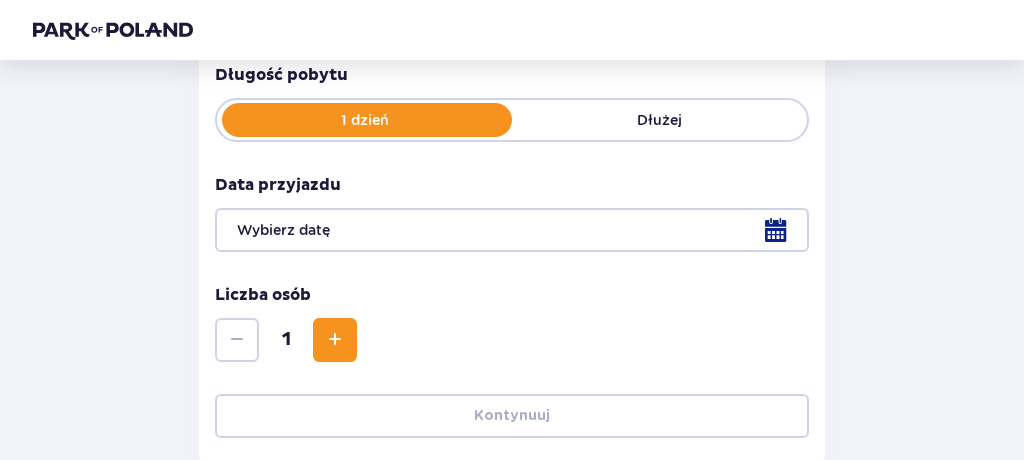 click at bounding box center (335, 340) 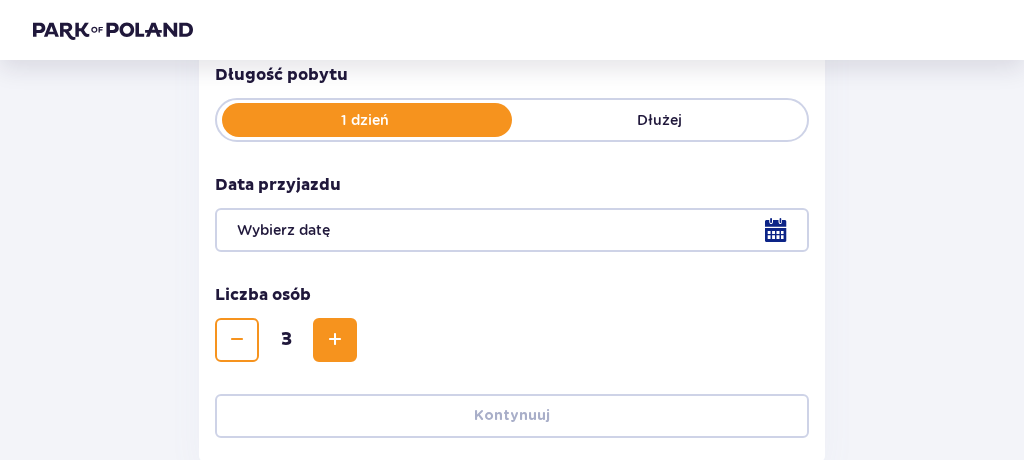 click at bounding box center (335, 340) 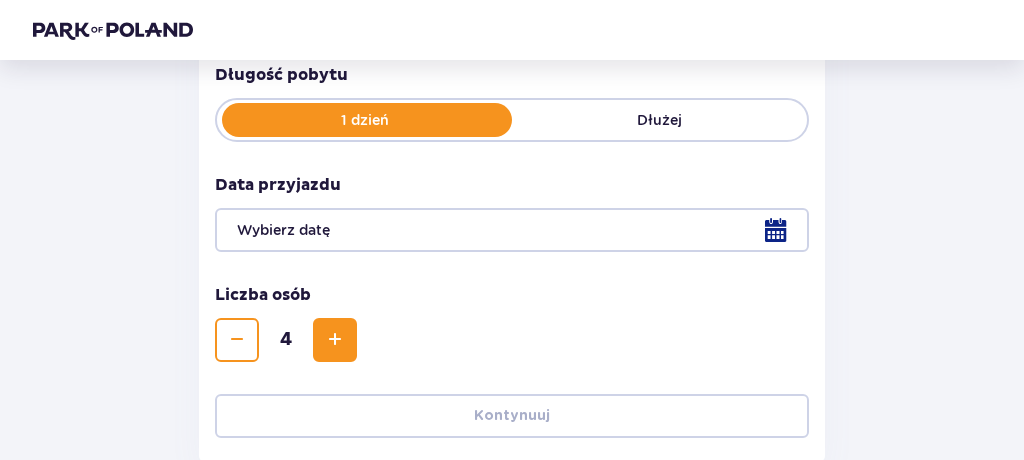 click at bounding box center (335, 340) 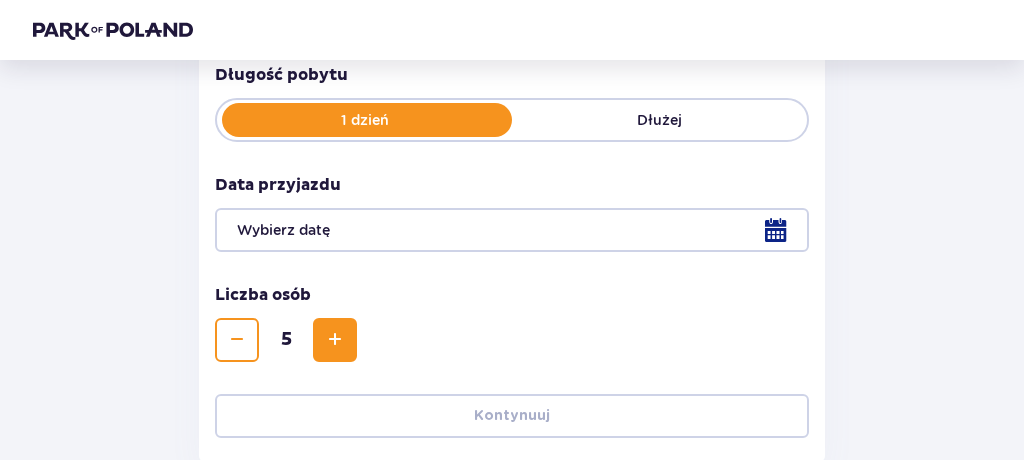 click at bounding box center (512, 230) 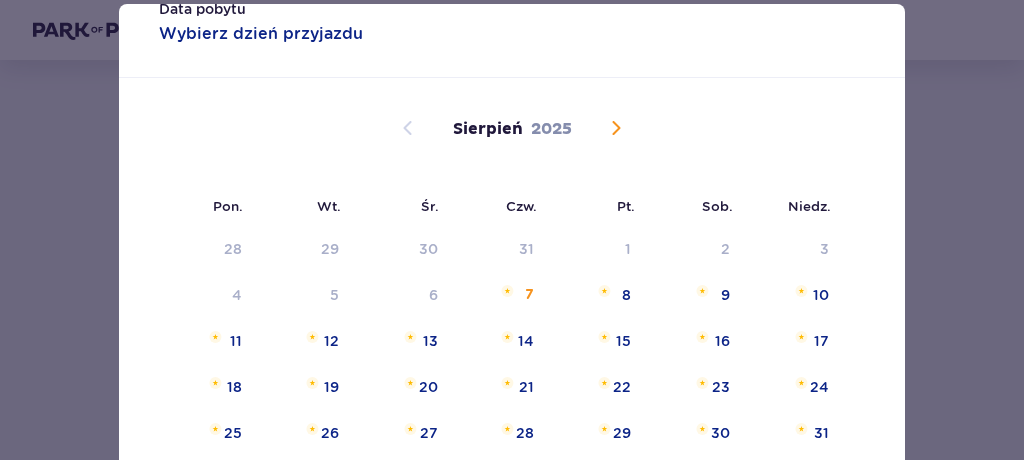 scroll, scrollTop: 45, scrollLeft: 0, axis: vertical 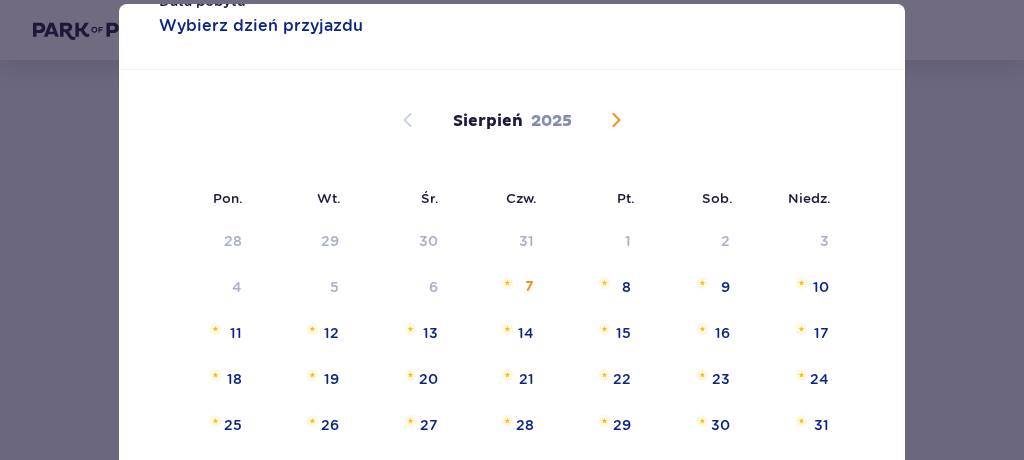 click on "[MONTH] [YEAR]" at bounding box center [512, 144] 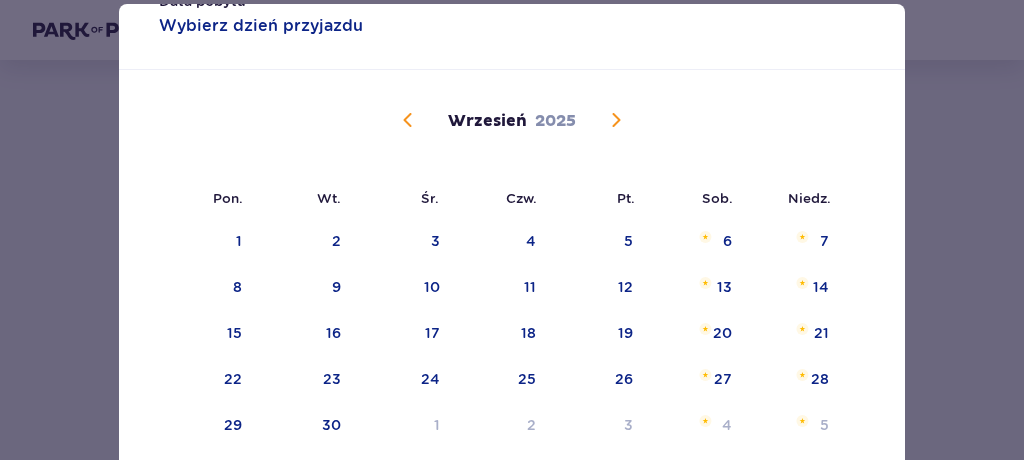 click on "3" at bounding box center (404, 242) 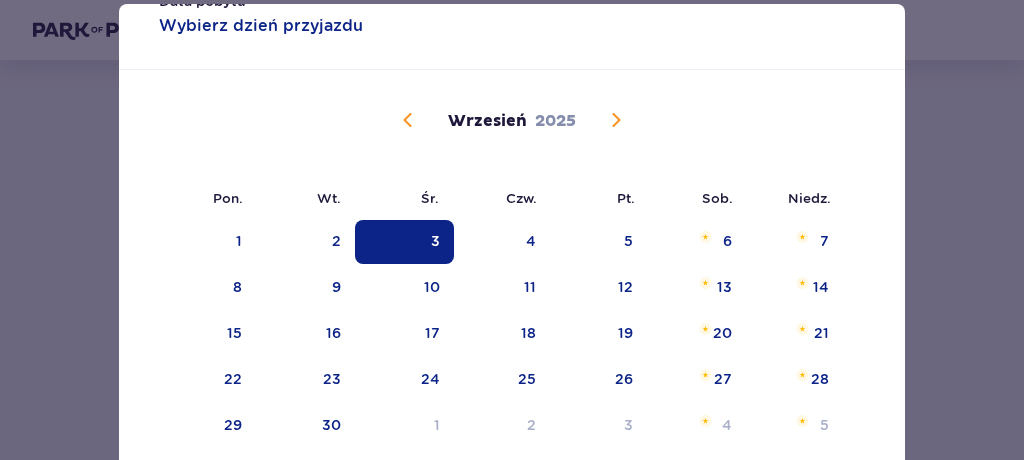 type on "[DATE]" 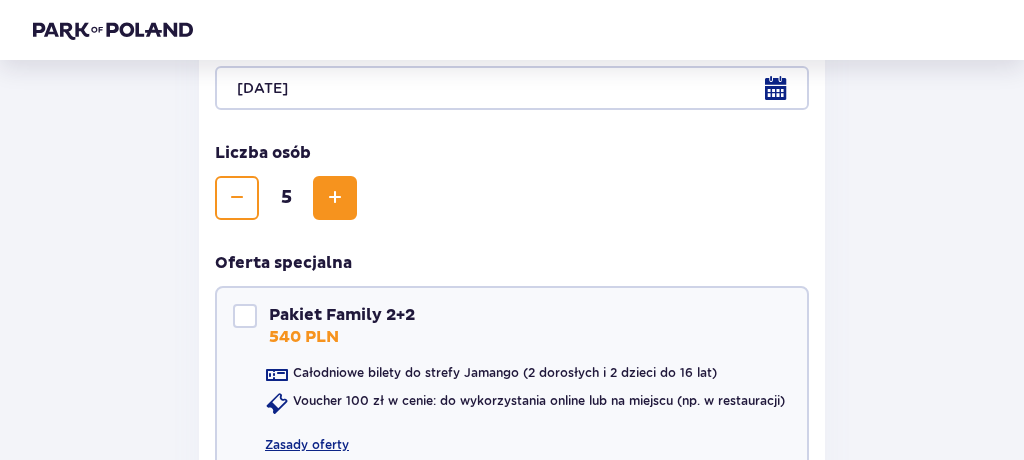 scroll, scrollTop: 528, scrollLeft: 0, axis: vertical 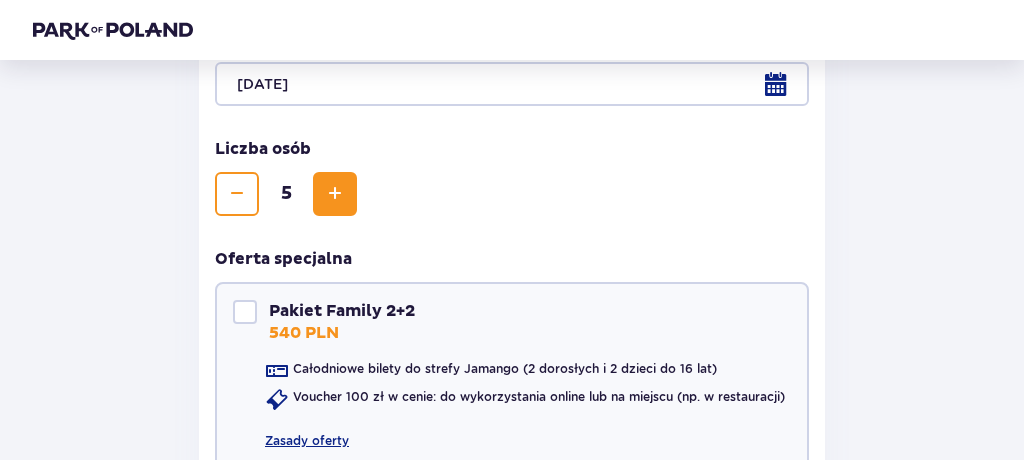 click on "Pakiet Family 2+2" at bounding box center [342, 311] 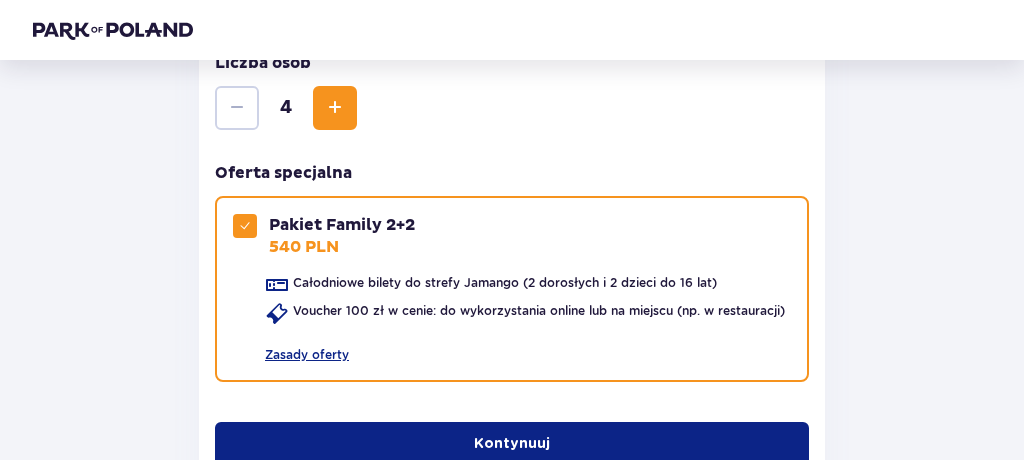 scroll, scrollTop: 662, scrollLeft: 0, axis: vertical 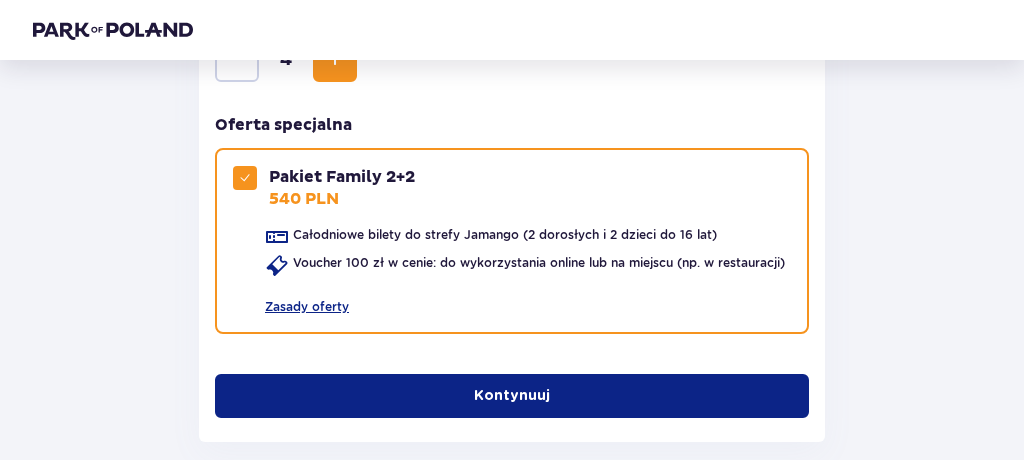 click on "Kontynuuj" at bounding box center [512, 396] 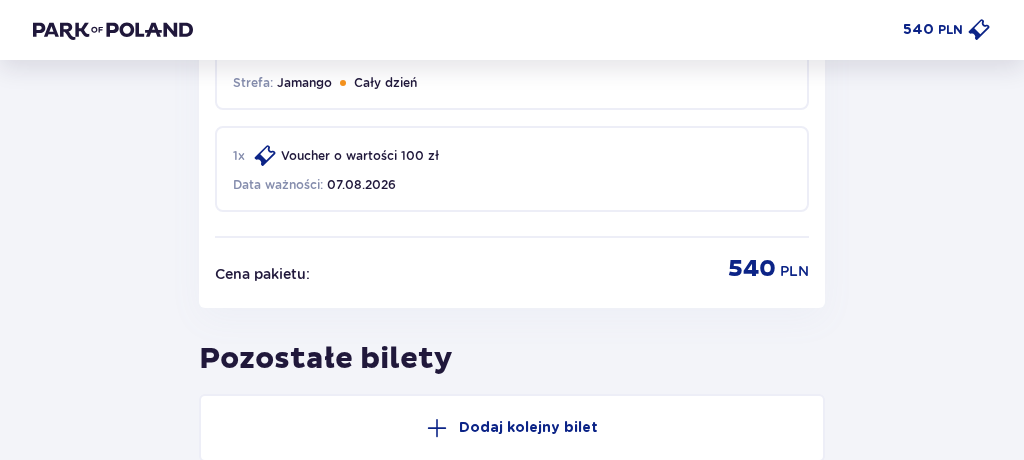 scroll, scrollTop: 1316, scrollLeft: 0, axis: vertical 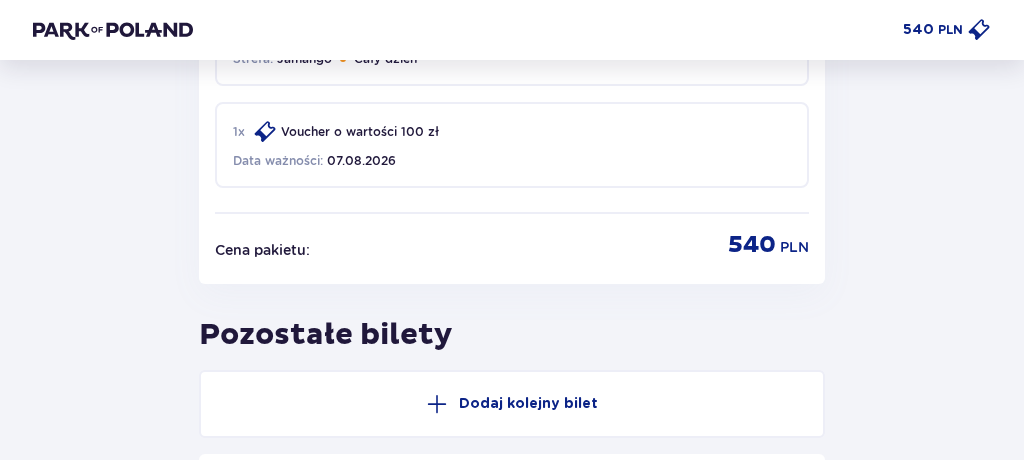 click at bounding box center [437, 404] 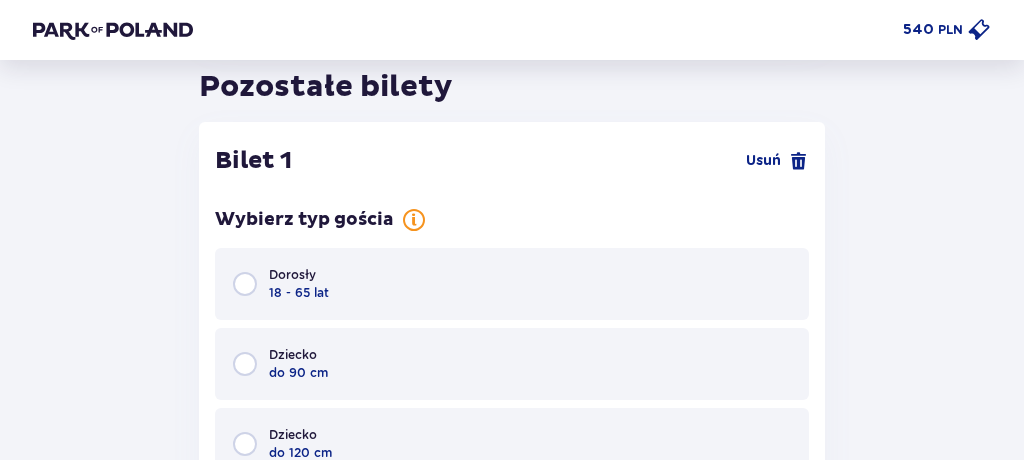 scroll, scrollTop: 1606, scrollLeft: 0, axis: vertical 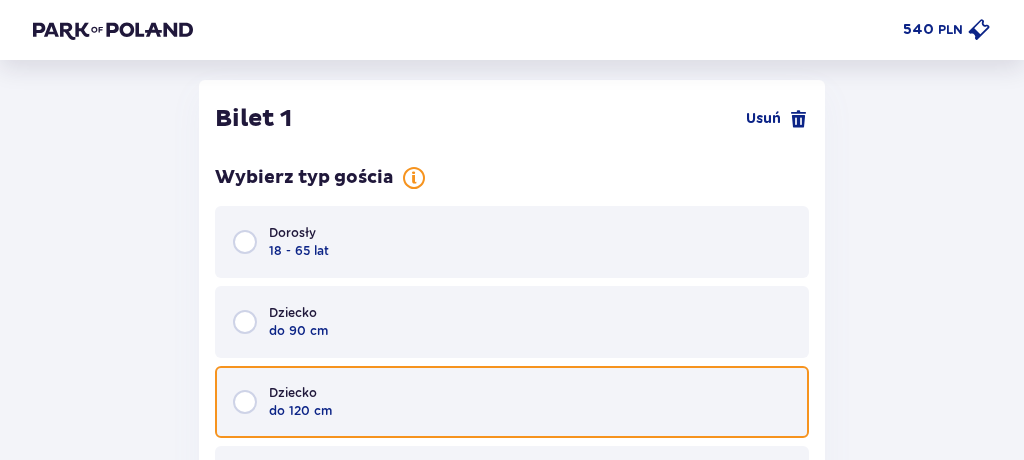 click at bounding box center (245, 402) 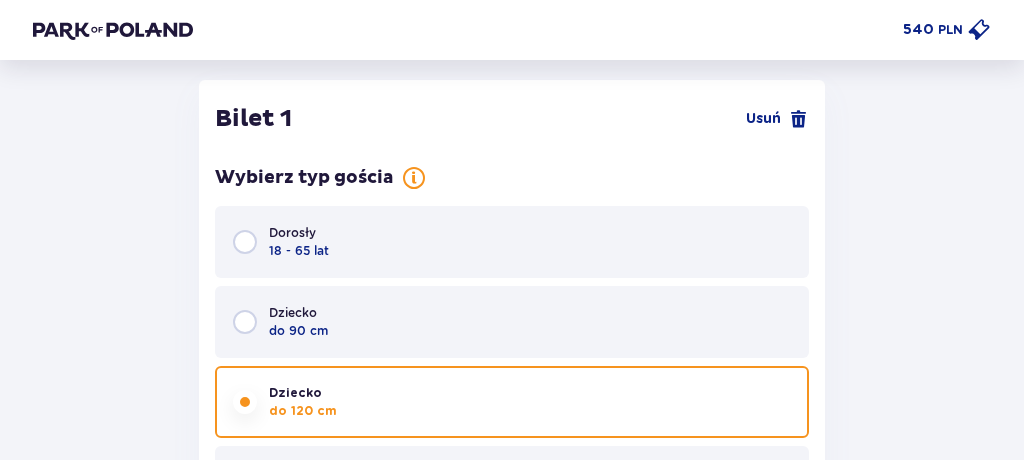 scroll, scrollTop: 2292, scrollLeft: 0, axis: vertical 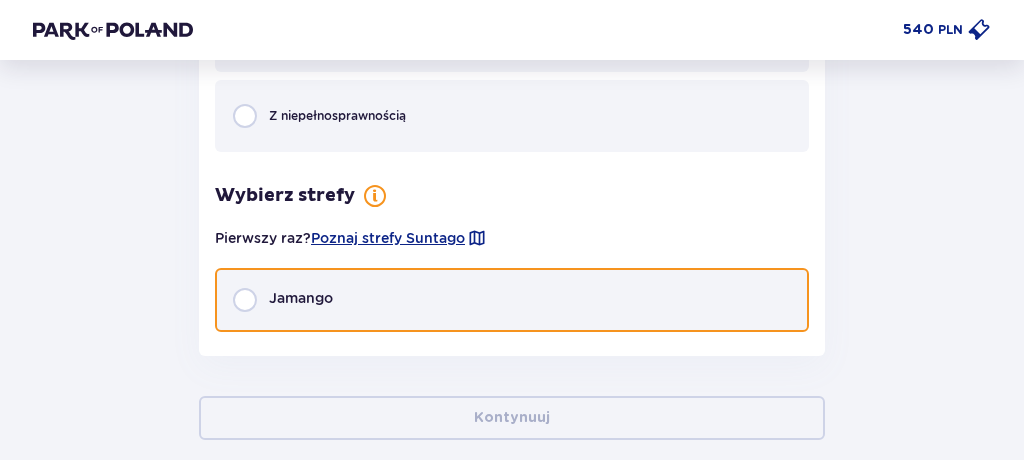 click at bounding box center [245, 300] 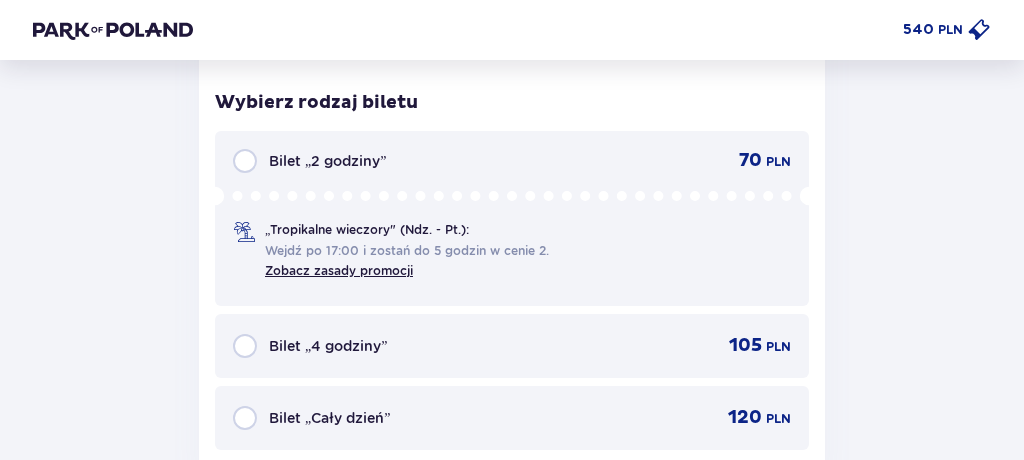scroll, scrollTop: 2576, scrollLeft: 0, axis: vertical 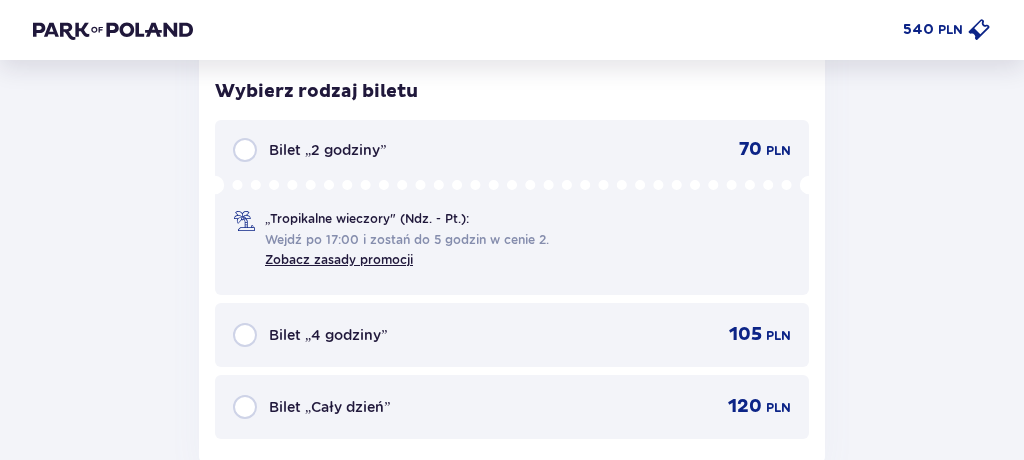 click on "Bilet „Cały dzień”   120 PLN" at bounding box center (512, 407) 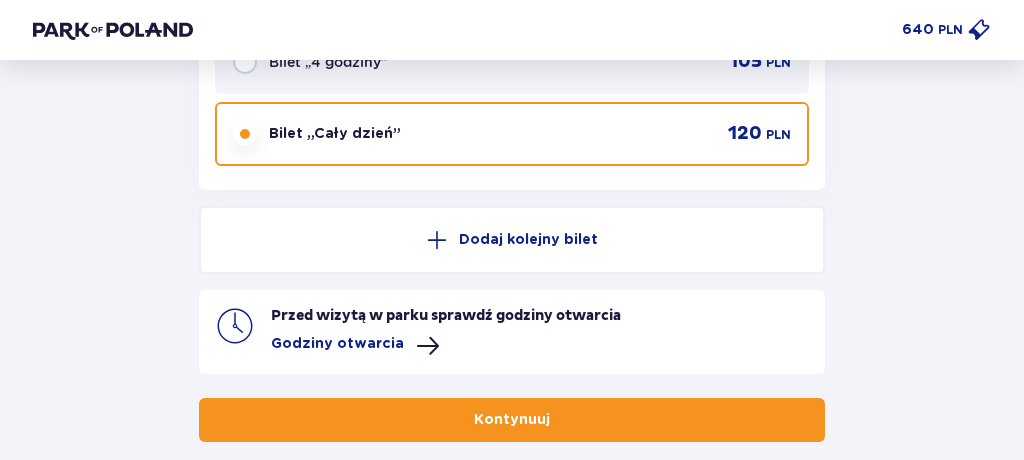 scroll, scrollTop: 2864, scrollLeft: 0, axis: vertical 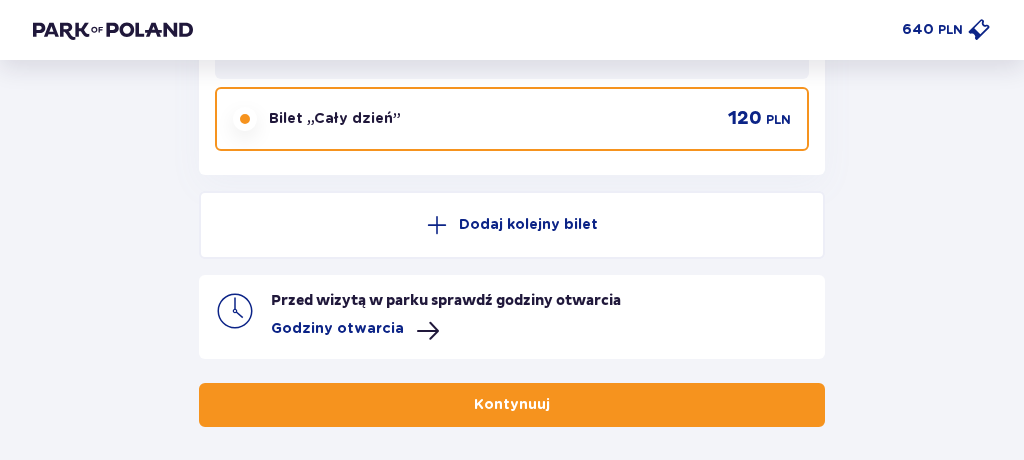 click on "Kontynuuj" at bounding box center [512, 405] 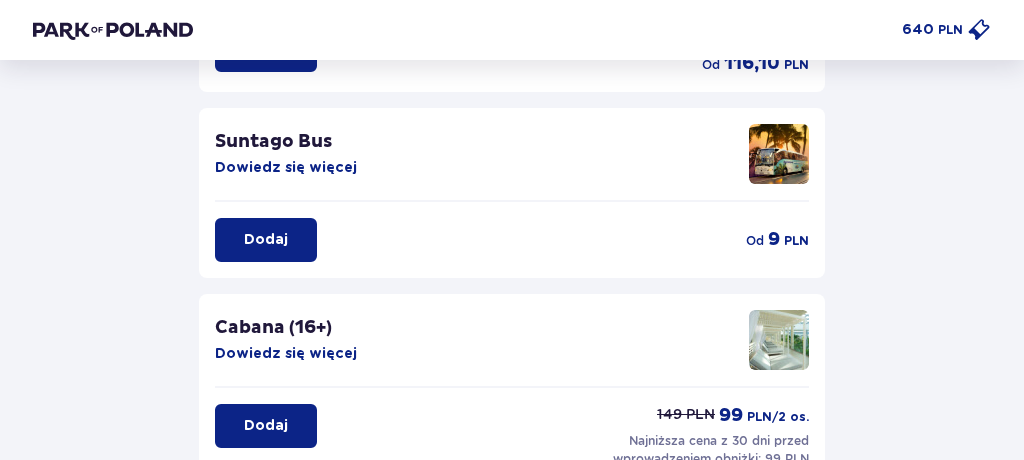 scroll, scrollTop: 300, scrollLeft: 0, axis: vertical 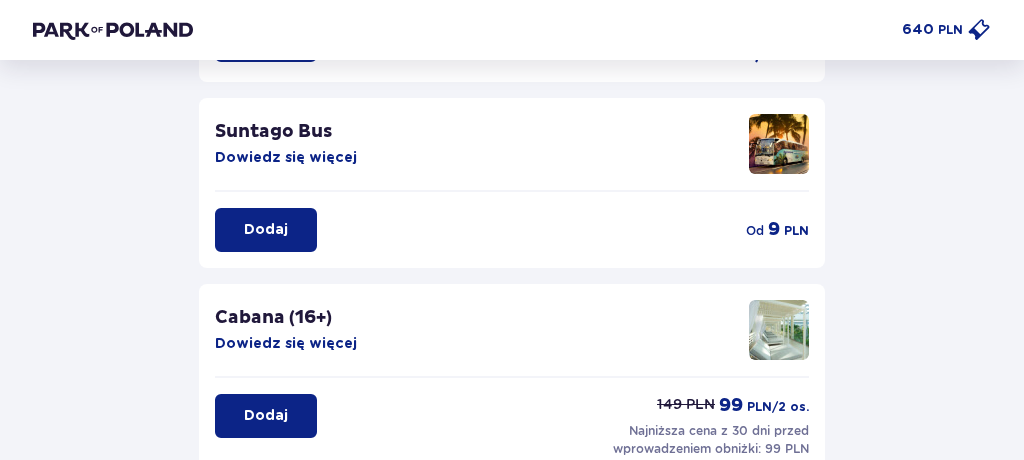 click on "Cabana (16+) Dowiedz się więcej" at bounding box center [512, 339] 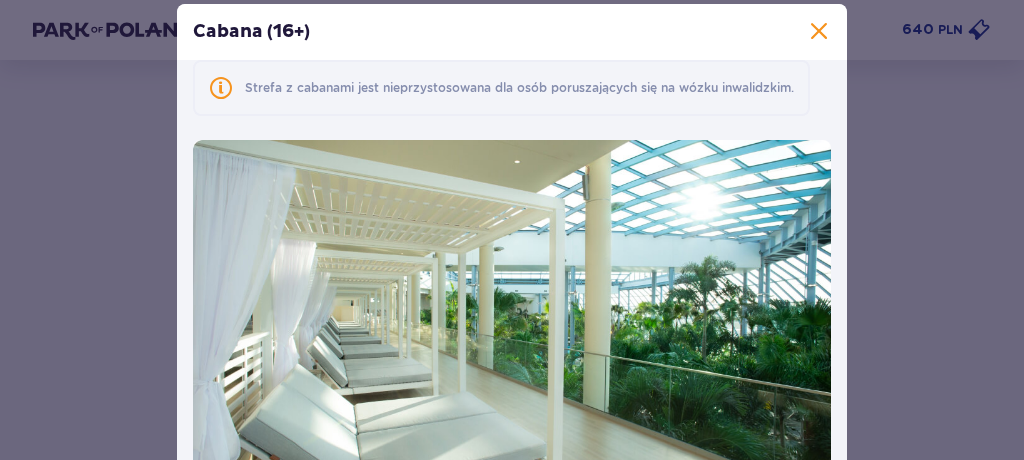 scroll, scrollTop: 267, scrollLeft: 0, axis: vertical 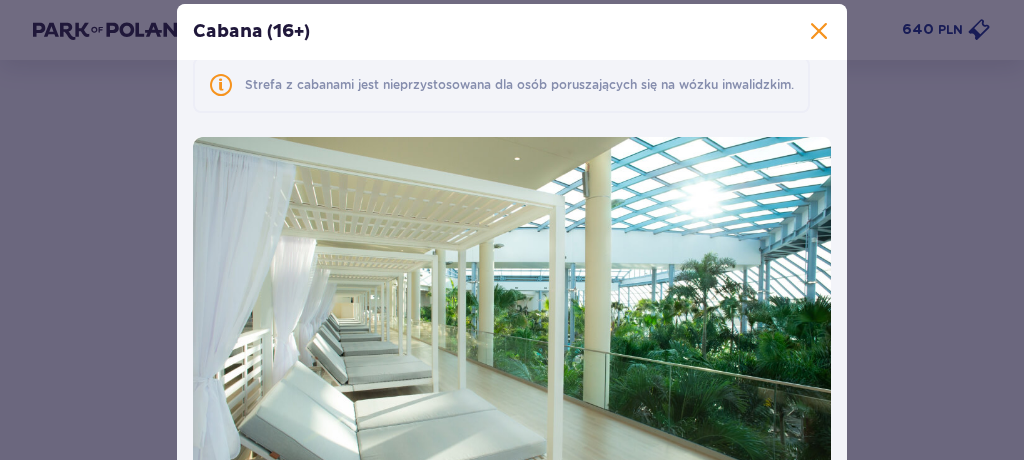 click at bounding box center [819, 32] 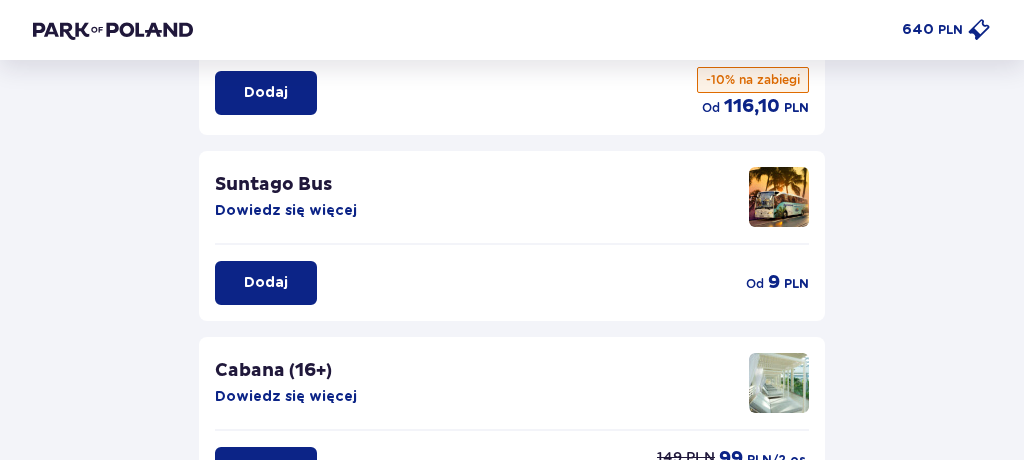 scroll, scrollTop: 245, scrollLeft: 0, axis: vertical 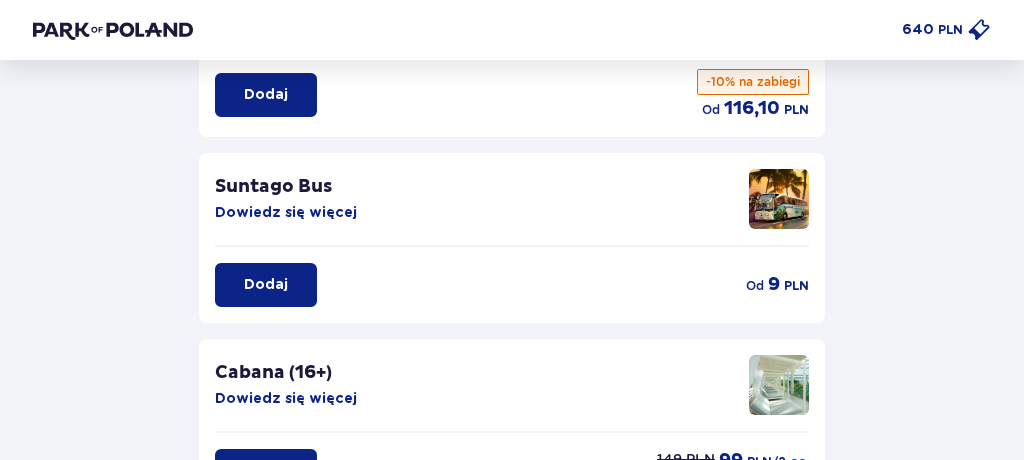 click on "Dowiedz się więcej" at bounding box center [286, 213] 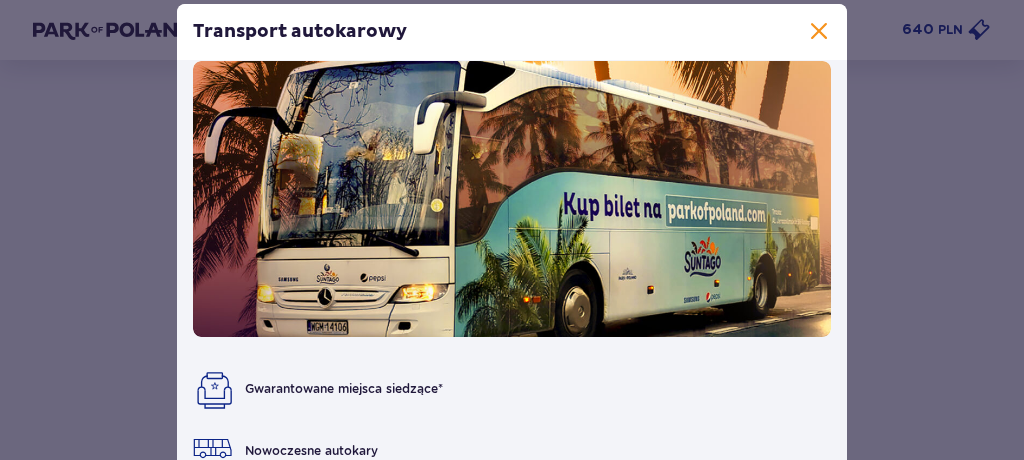 scroll, scrollTop: 0, scrollLeft: 0, axis: both 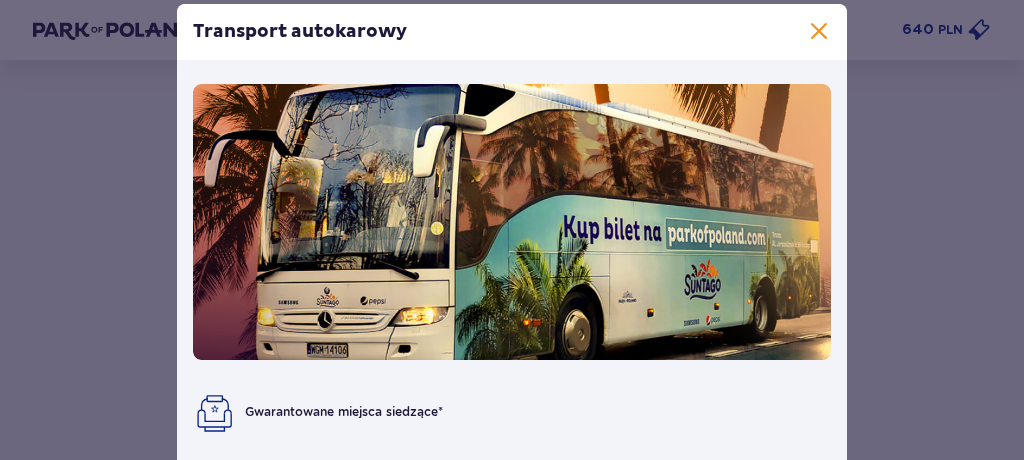 click at bounding box center [819, 32] 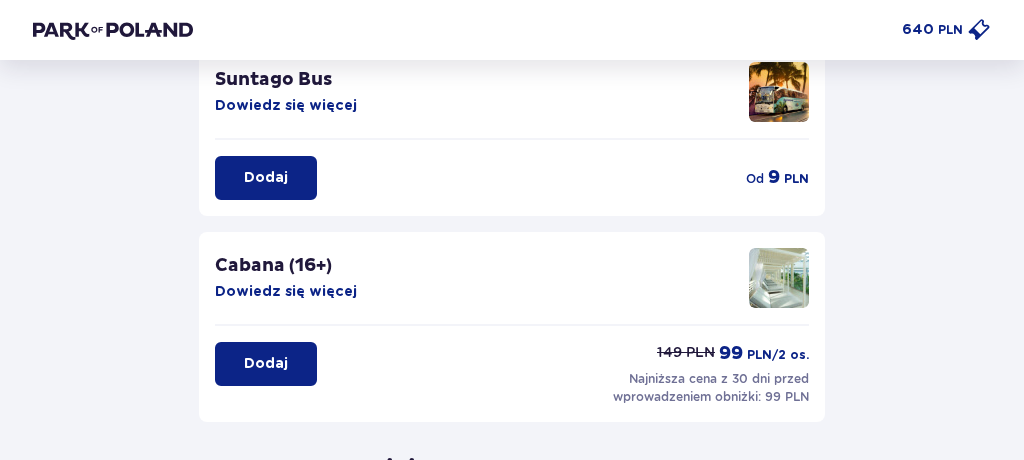 scroll, scrollTop: 364, scrollLeft: 0, axis: vertical 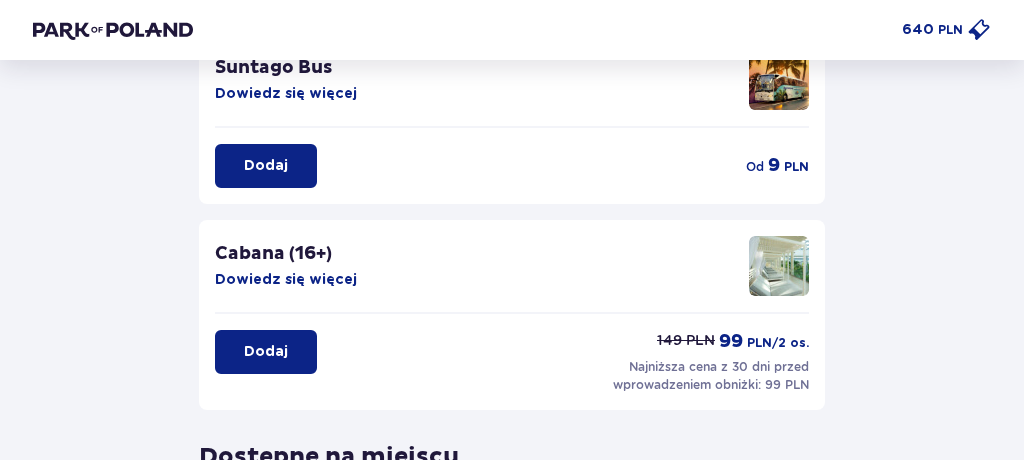 click on "Dowiedz się więcej" at bounding box center [286, 280] 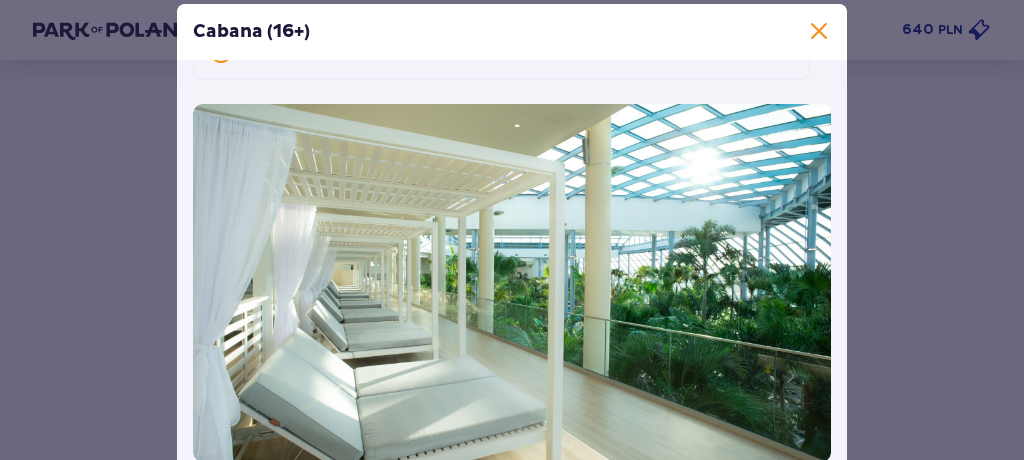 scroll, scrollTop: 301, scrollLeft: 0, axis: vertical 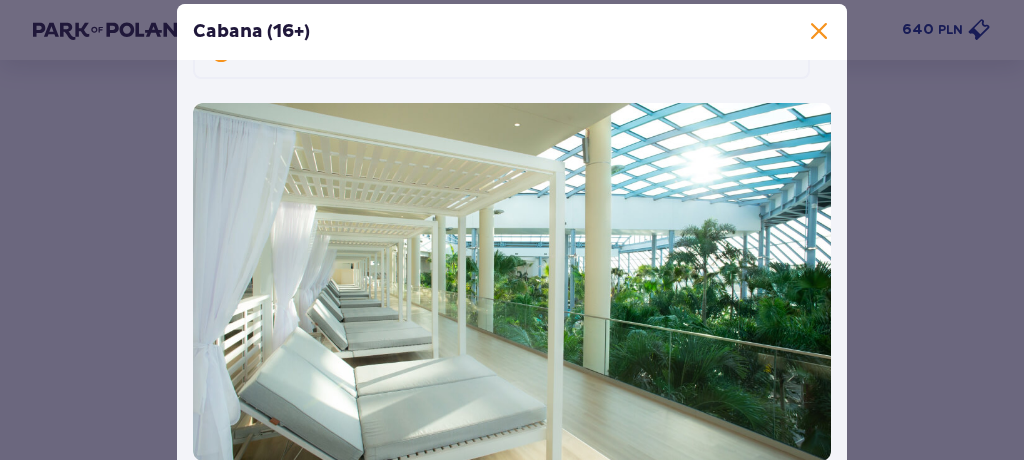 click at bounding box center [819, 32] 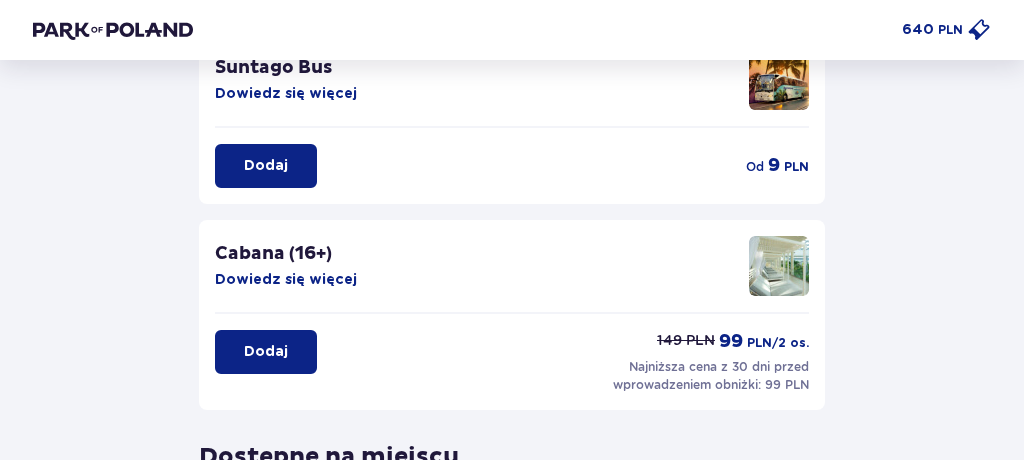 click on "Dodaj" at bounding box center [266, 352] 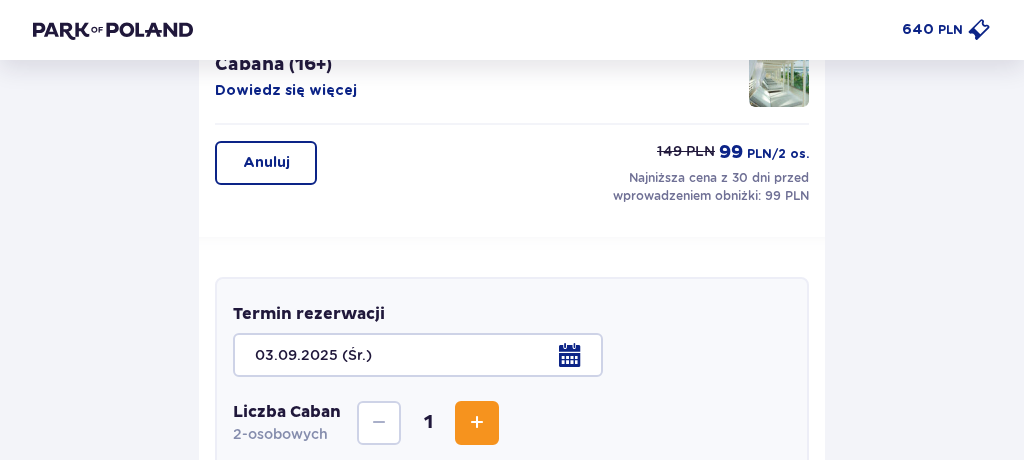 scroll, scrollTop: 752, scrollLeft: 0, axis: vertical 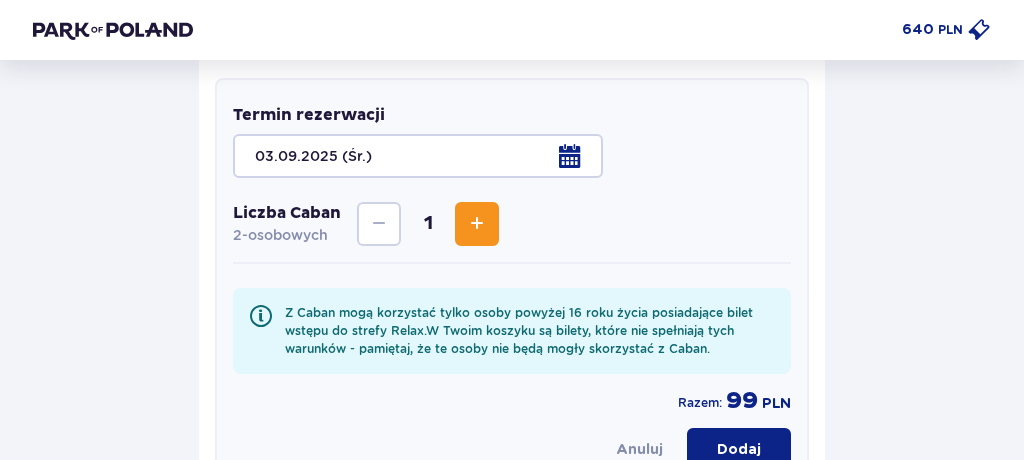 click on "Dodaj" at bounding box center [739, 450] 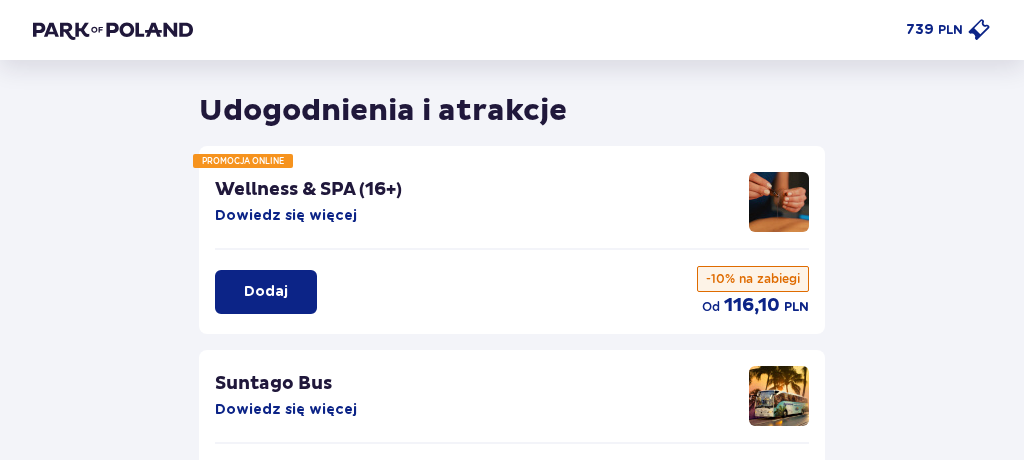 scroll, scrollTop: 41, scrollLeft: 0, axis: vertical 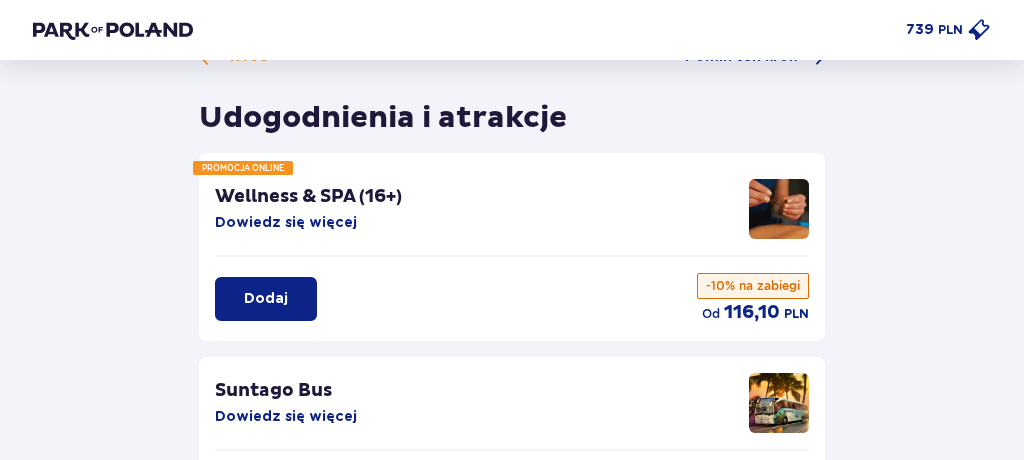 click on "Dowiedz się więcej" at bounding box center [286, 223] 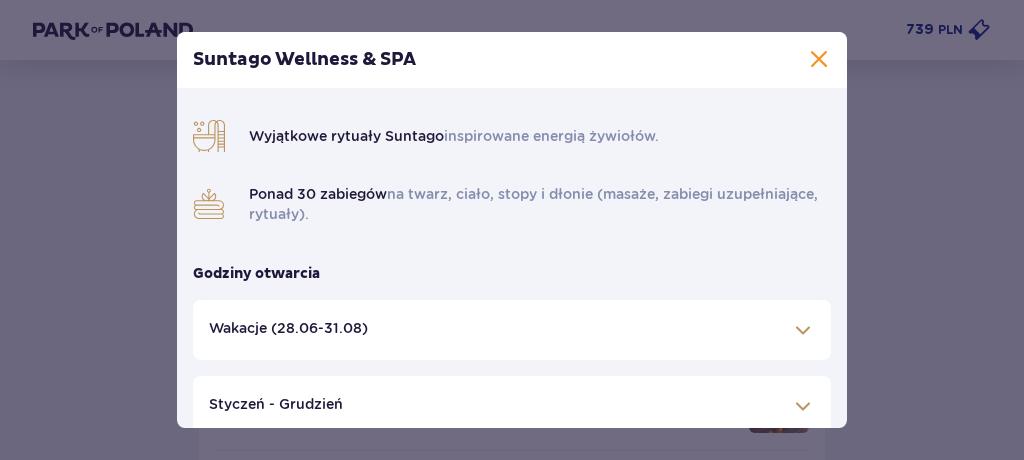 scroll, scrollTop: 0, scrollLeft: 0, axis: both 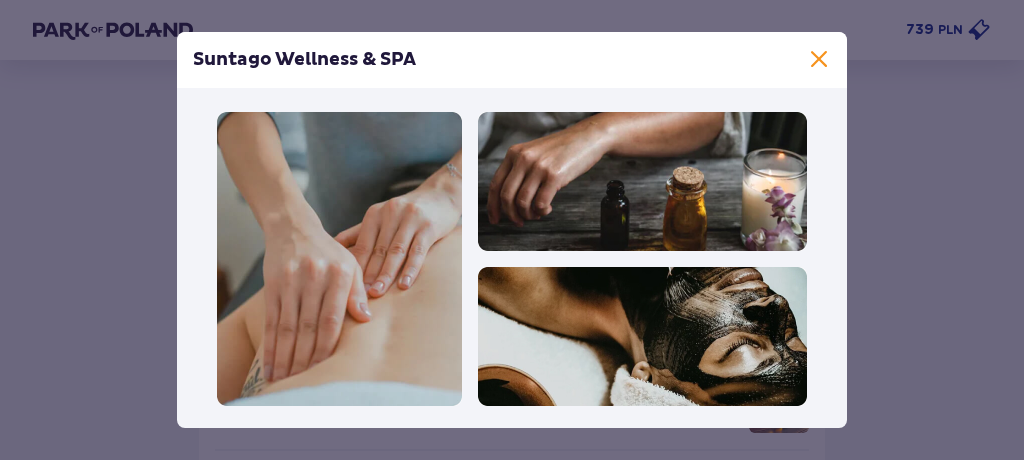 click at bounding box center [819, 60] 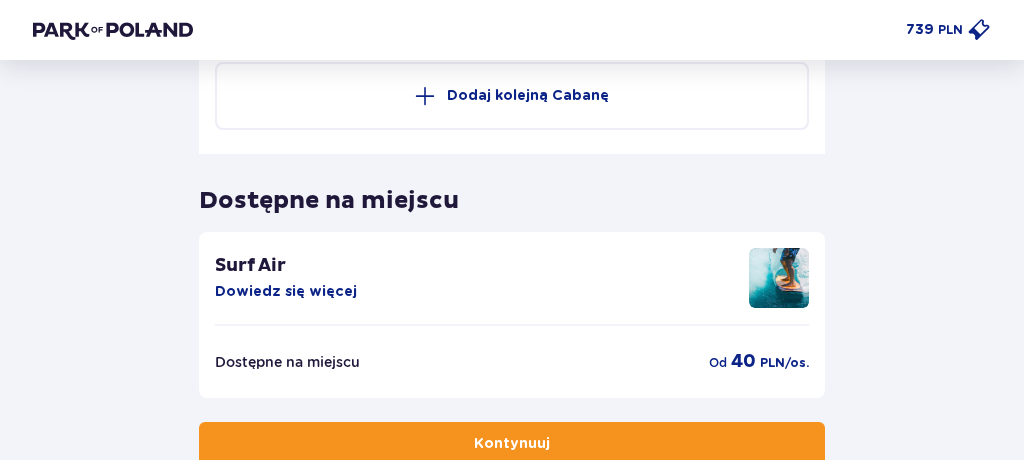 scroll, scrollTop: 916, scrollLeft: 0, axis: vertical 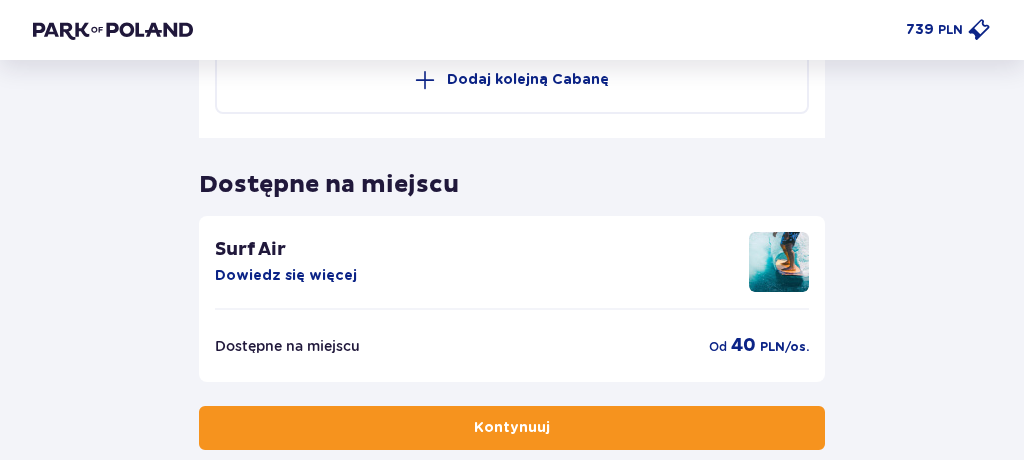 click on "Dowiedz się więcej" at bounding box center [286, 276] 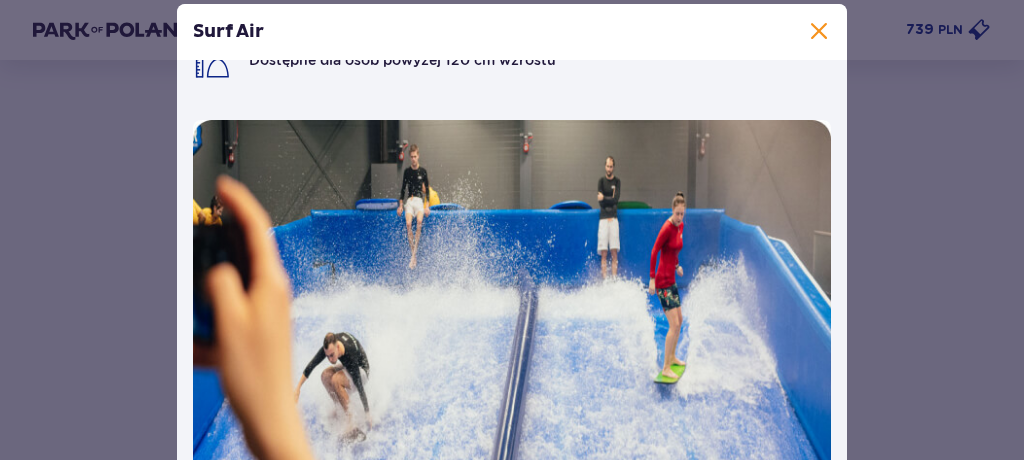 scroll, scrollTop: 84, scrollLeft: 0, axis: vertical 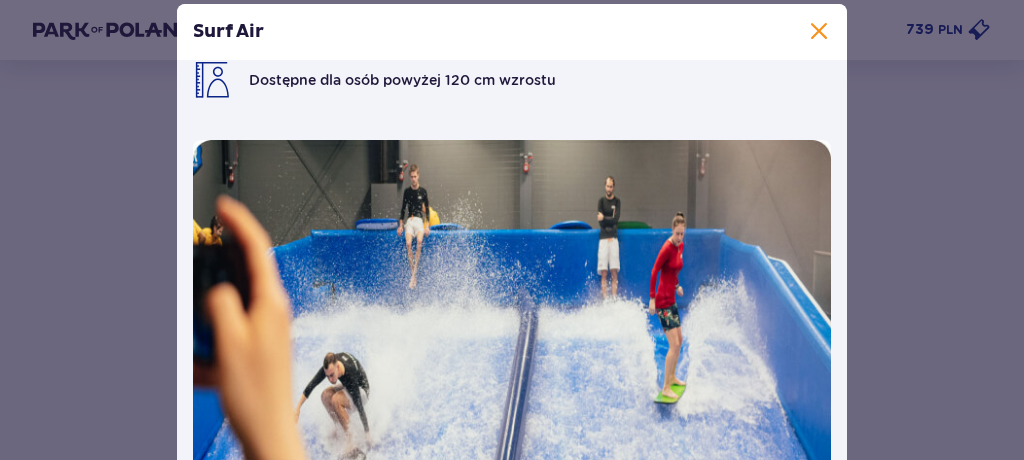 click at bounding box center (819, 32) 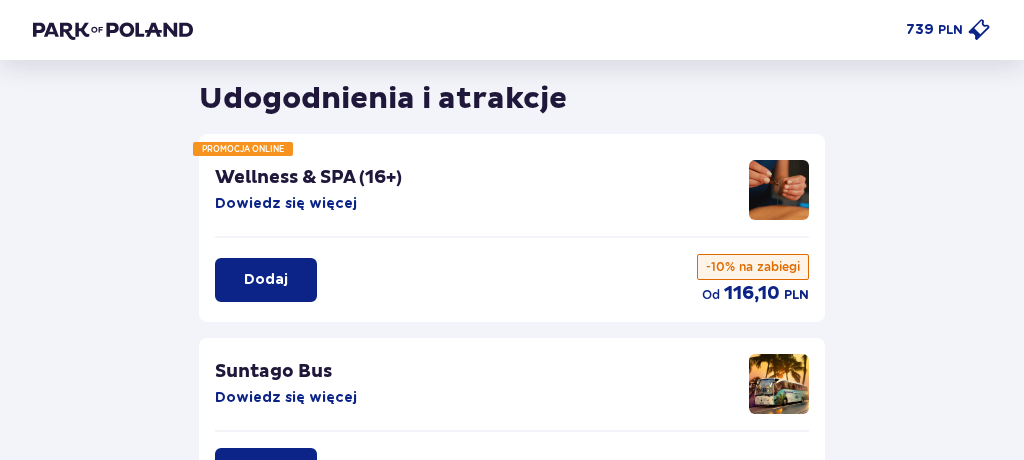 scroll, scrollTop: 0, scrollLeft: 0, axis: both 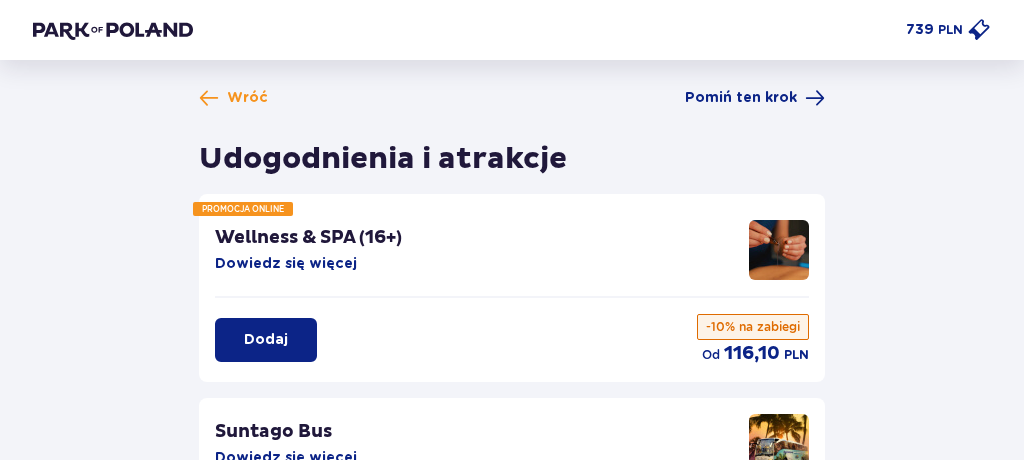 click on "Pomiń ten krok" at bounding box center [741, 98] 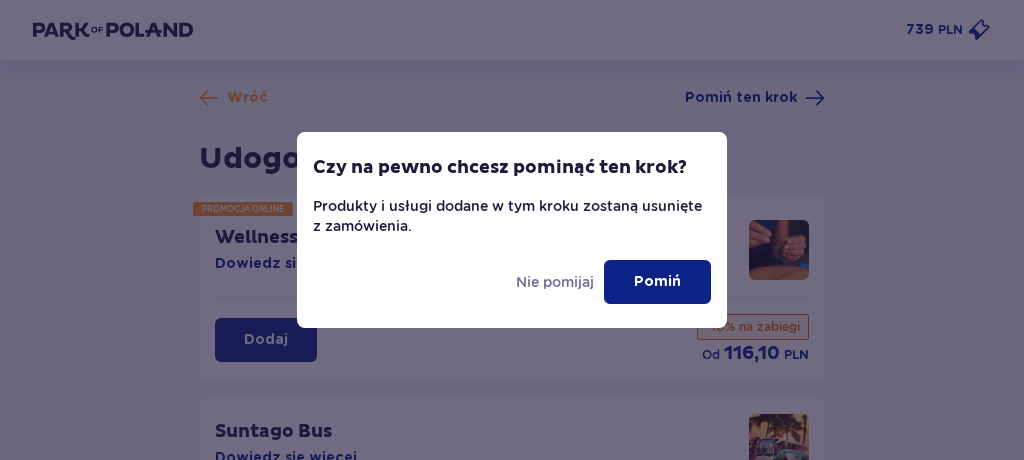 click on "Nie pomijaj" at bounding box center [555, 282] 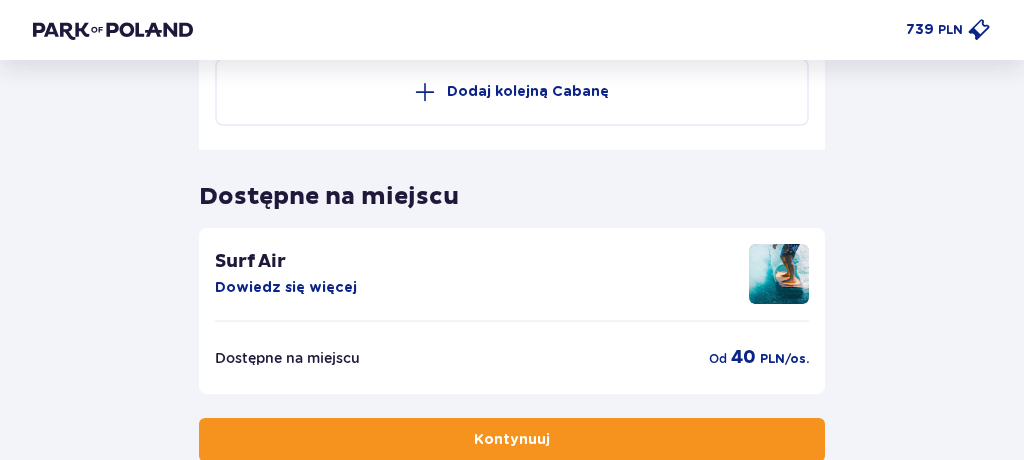 scroll, scrollTop: 926, scrollLeft: 0, axis: vertical 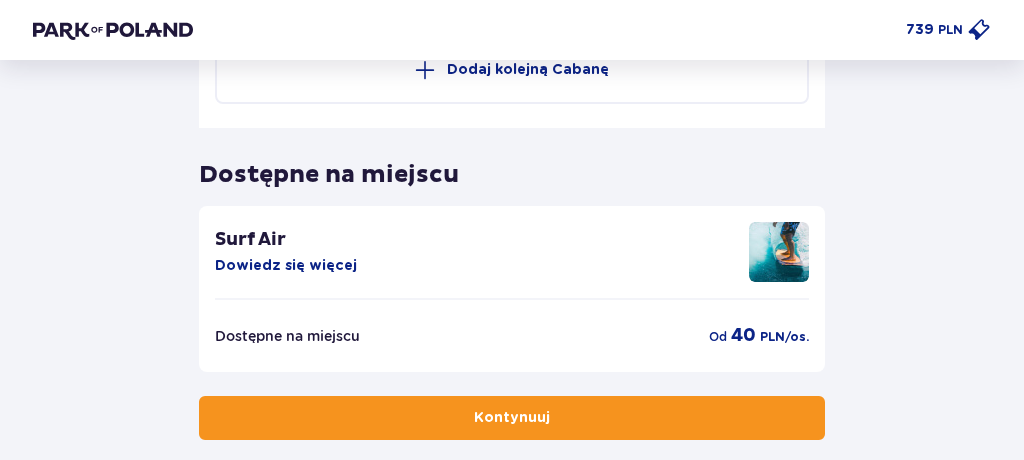 click on "Kontynuuj" at bounding box center (512, 418) 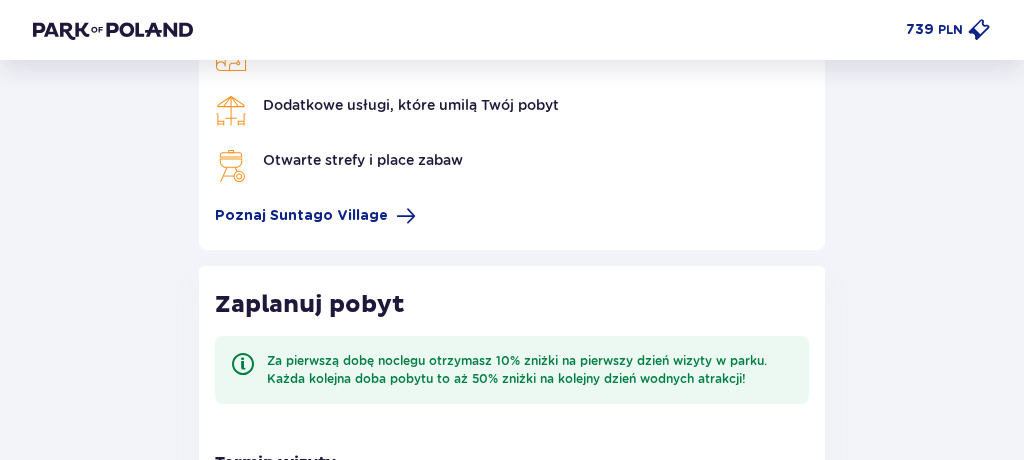 click on "Zaplanuj pobyt Za pierwszą dobę noclegu otrzymasz 10% zniżki na pierwszy dzień wizyty w parku. Każda kolejna doba pobytu to aż 50% zniżki na kolejny dzień wodnych atrakcji!" at bounding box center [512, 359] 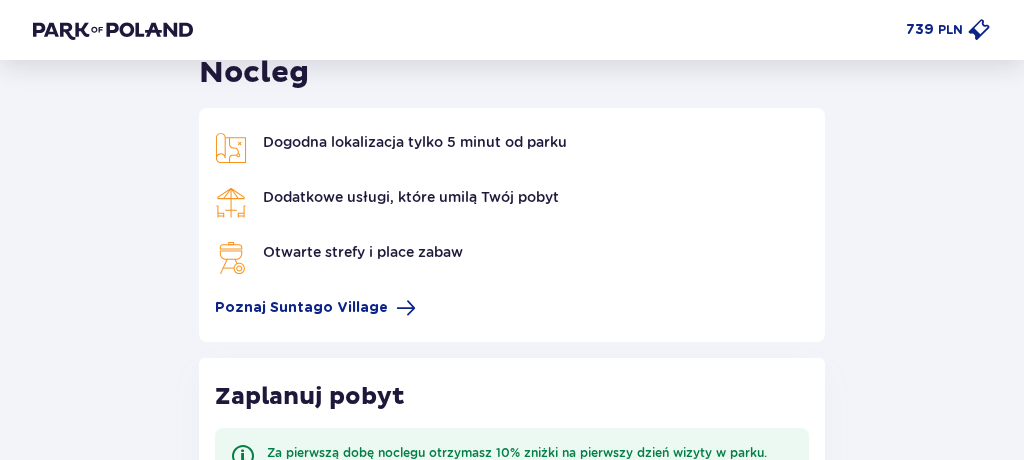 scroll, scrollTop: 96, scrollLeft: 0, axis: vertical 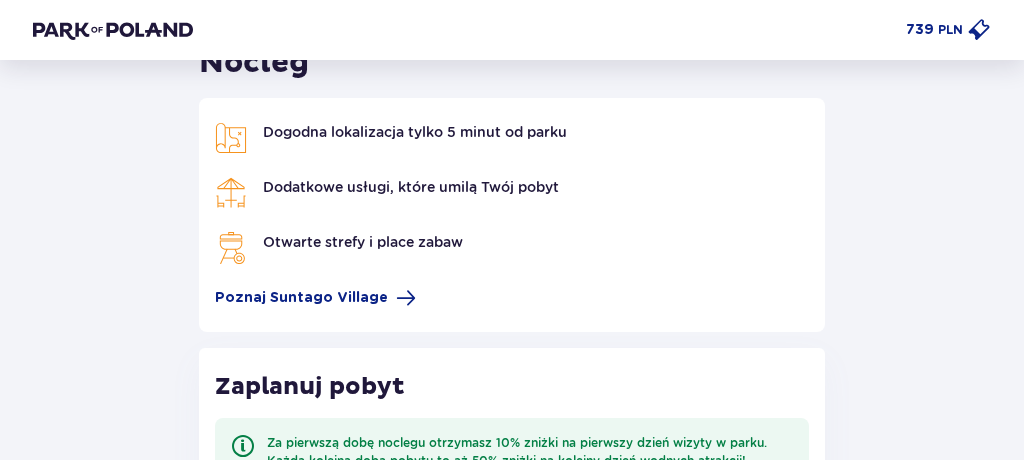 click on "Poznaj Suntago Village" at bounding box center (301, 298) 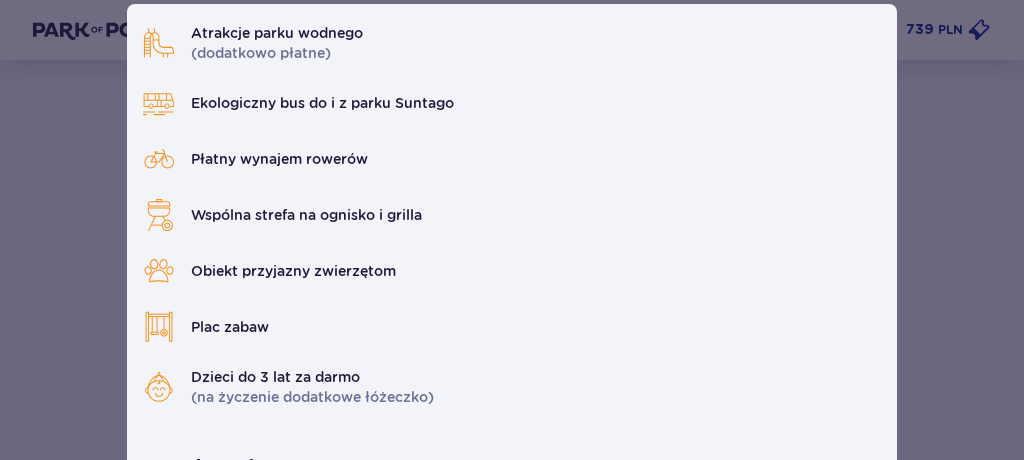 scroll, scrollTop: 292, scrollLeft: 0, axis: vertical 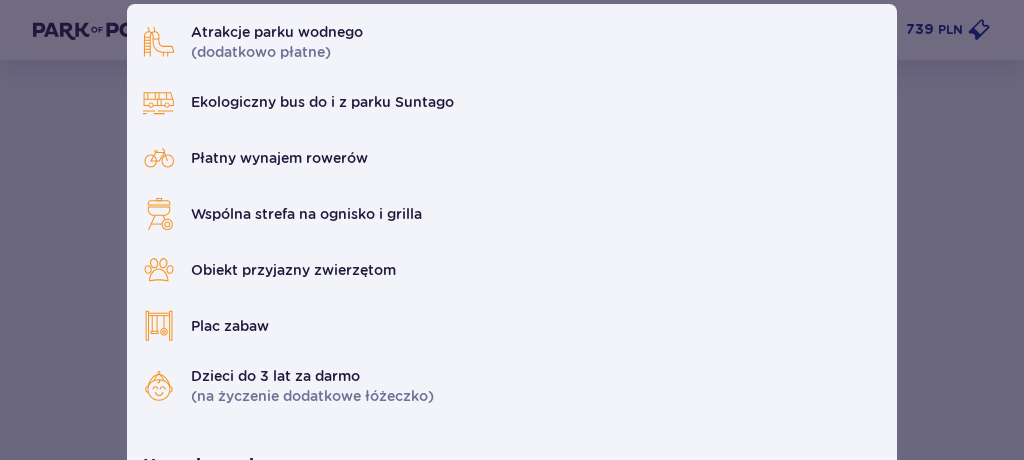 click on "Suntago Village Suntago Village to idealne miejsce dla fanów dobrej zabawy i tropikalnego klimatu, którzy chcą dłużej cieszyć się pobytem w Suntago i wakacyjną atmosferą. Udogodnienia Sklep ze świeżymi produktami i gotowymi posiłkami   Atrakcje parku wodnego   (dodatkowo płatne) Ekologiczny bus do i z parku Suntago   Płatny wynajem rowerów   Wspólna strefa na ognisko i grilla   Obiekt przyjazny zwierzętom   Plac zabaw   Dzieci do 3 lat za darmo   (na życzenie dodatkowe łóżeczko) Nasze bungalowy Grand Villa Nowość Szukasz standardu premium? W Grand Villi znajdziesz kominek, taras i wannę z hydromasażem. Do  8  osób Wyposażenie Aneks kuchenny   2 sypialnie z podwójnym łóżkiem   1 sypialnia z 2 pojedynczymi łóżkami   Rozkładana sofa   Skrytka depozytowa   Bezpłatne WiFi   Łóżeczko dziecięce   (na życzenie) Suszarka do włosów   Klimatyzacja   2x Smart TV   Kapcie hotelowe   Zestaw do prasowania   (na życzenie) Szlafrok   (na życzenie) Wanna z hydromasażem   Kominek" at bounding box center [512, 250] 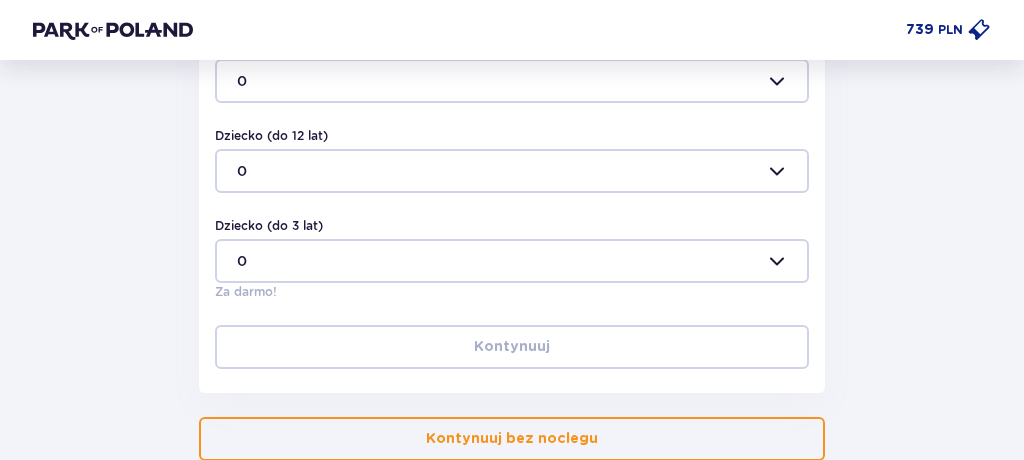 scroll, scrollTop: 778, scrollLeft: 0, axis: vertical 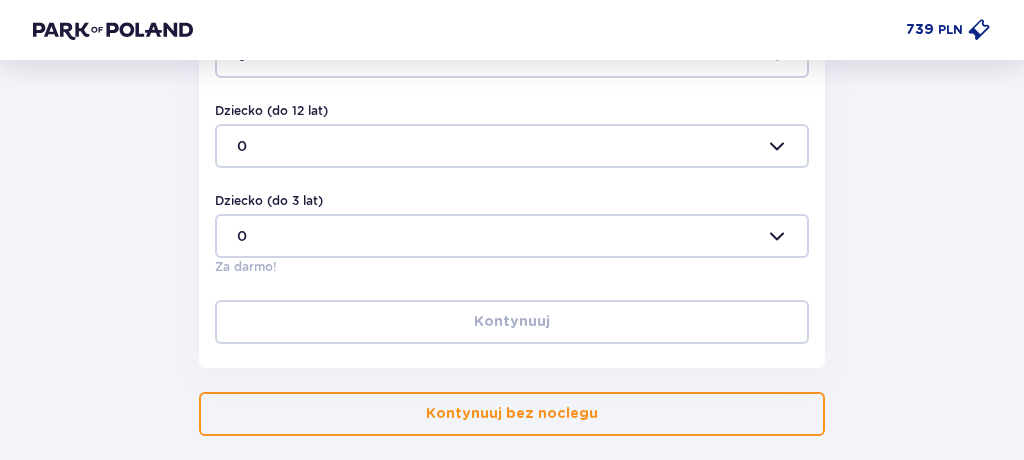 click on "Kontynuuj bez noclegu" at bounding box center [512, 414] 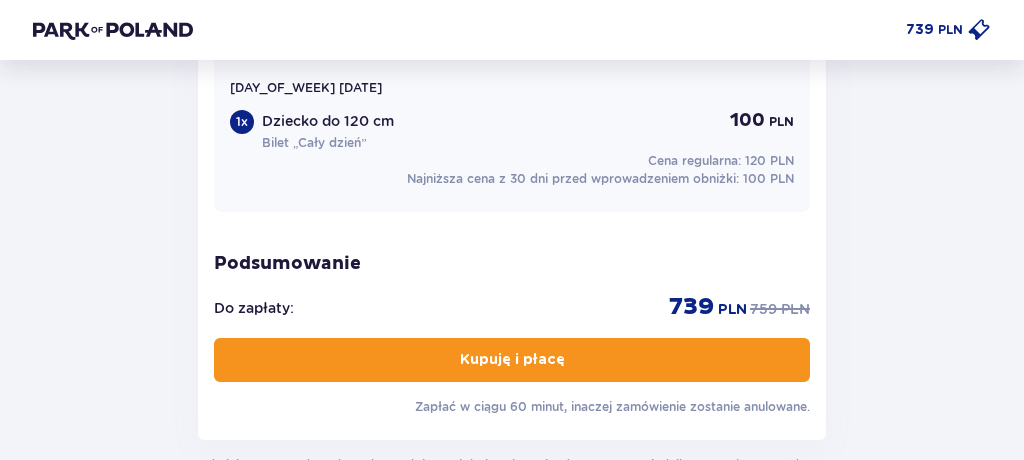 scroll, scrollTop: 1975, scrollLeft: 0, axis: vertical 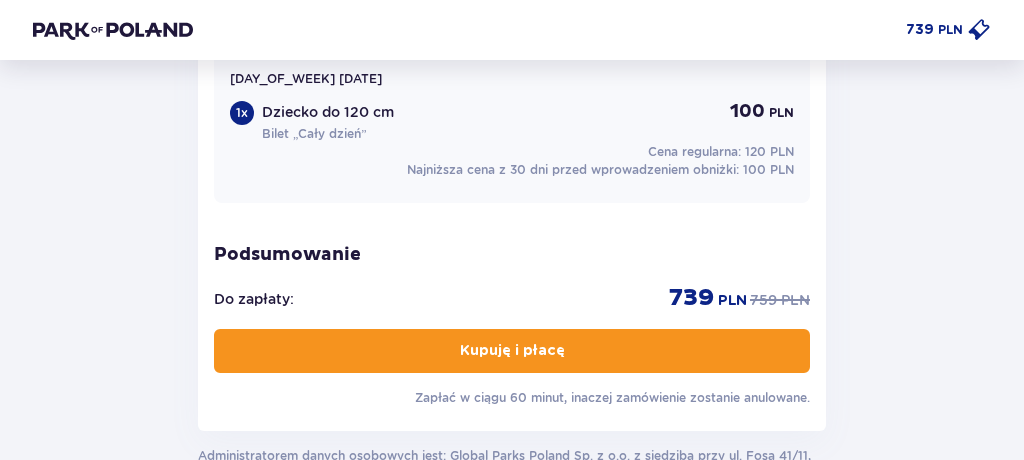 click on "739 PLN" at bounding box center [948, 30] 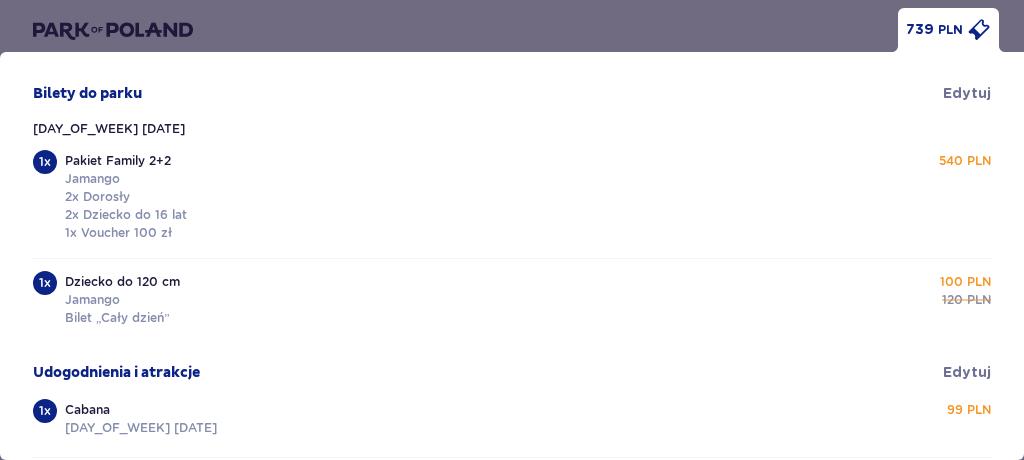 click on "739 PLN" at bounding box center (512, 26) 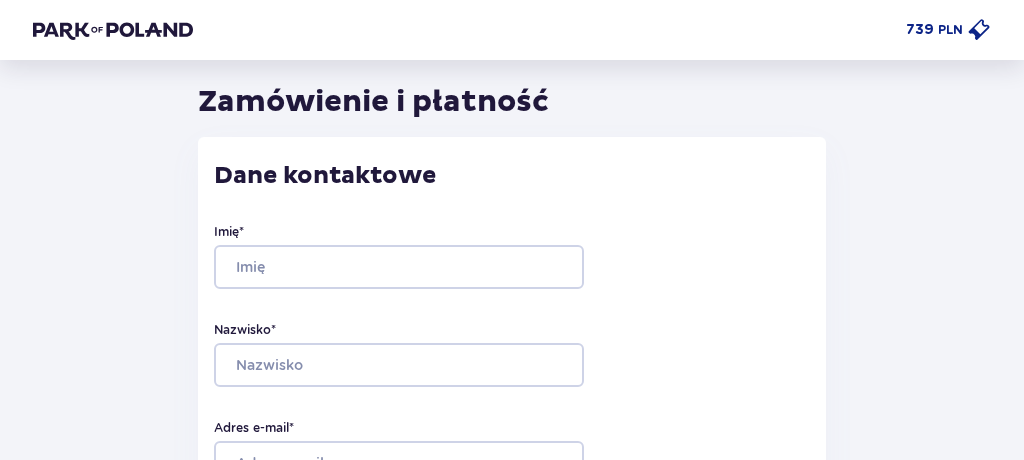 scroll, scrollTop: 0, scrollLeft: 0, axis: both 